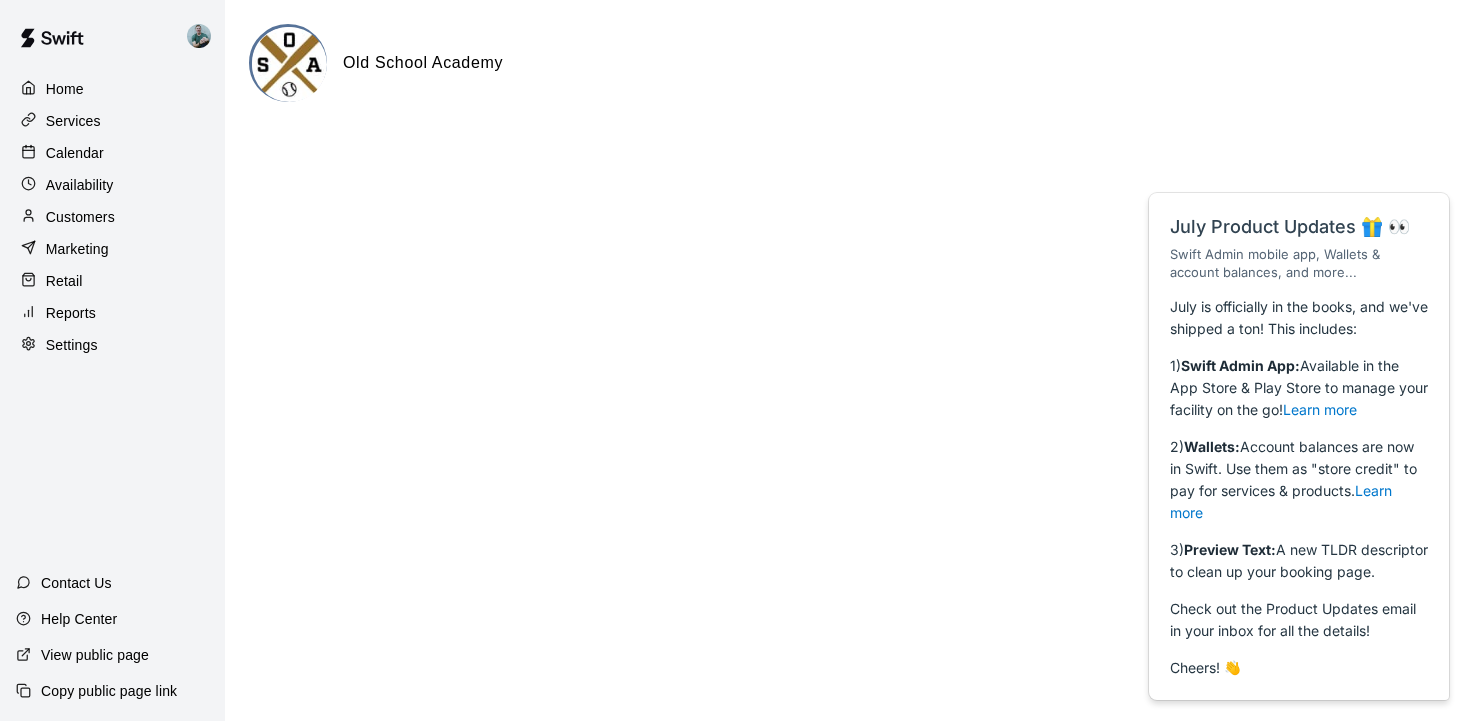 scroll, scrollTop: 0, scrollLeft: 0, axis: both 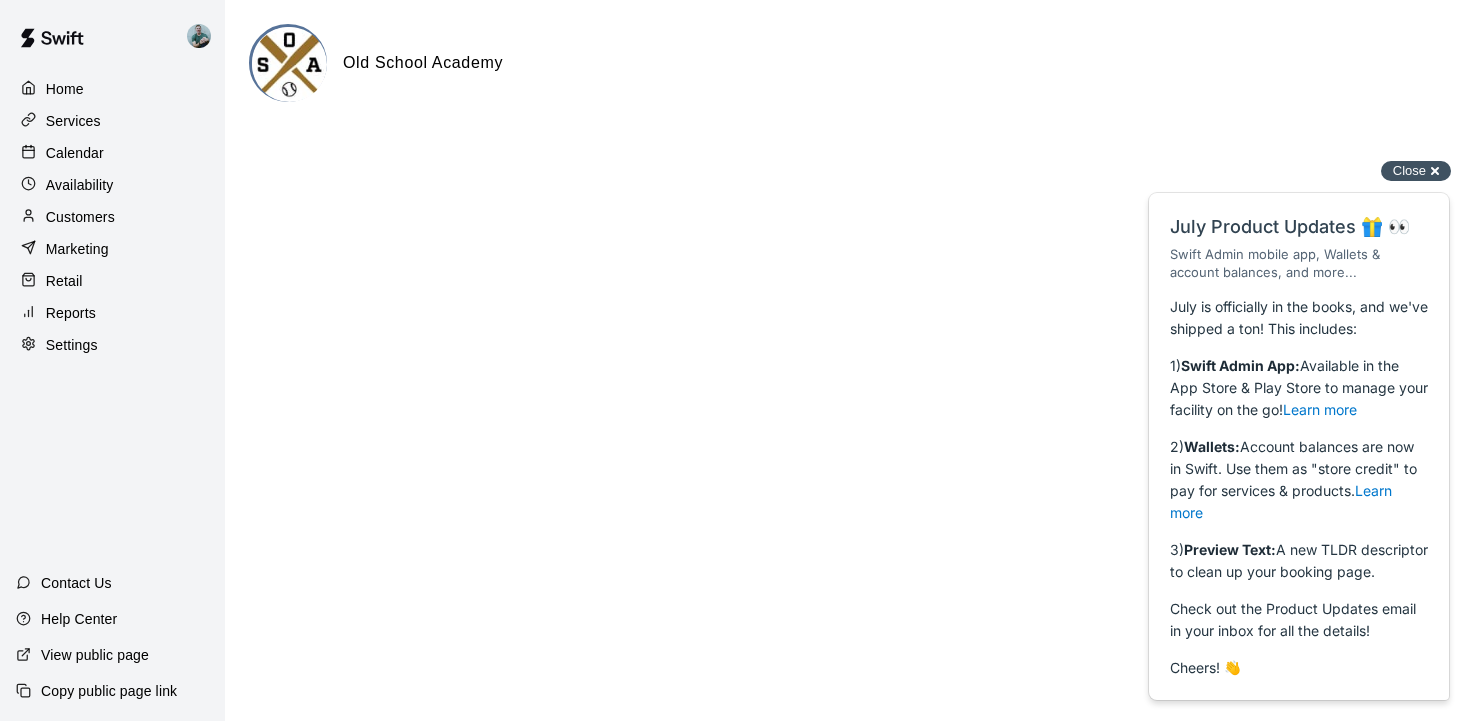 click on "Close cross-small" at bounding box center (1416, 171) 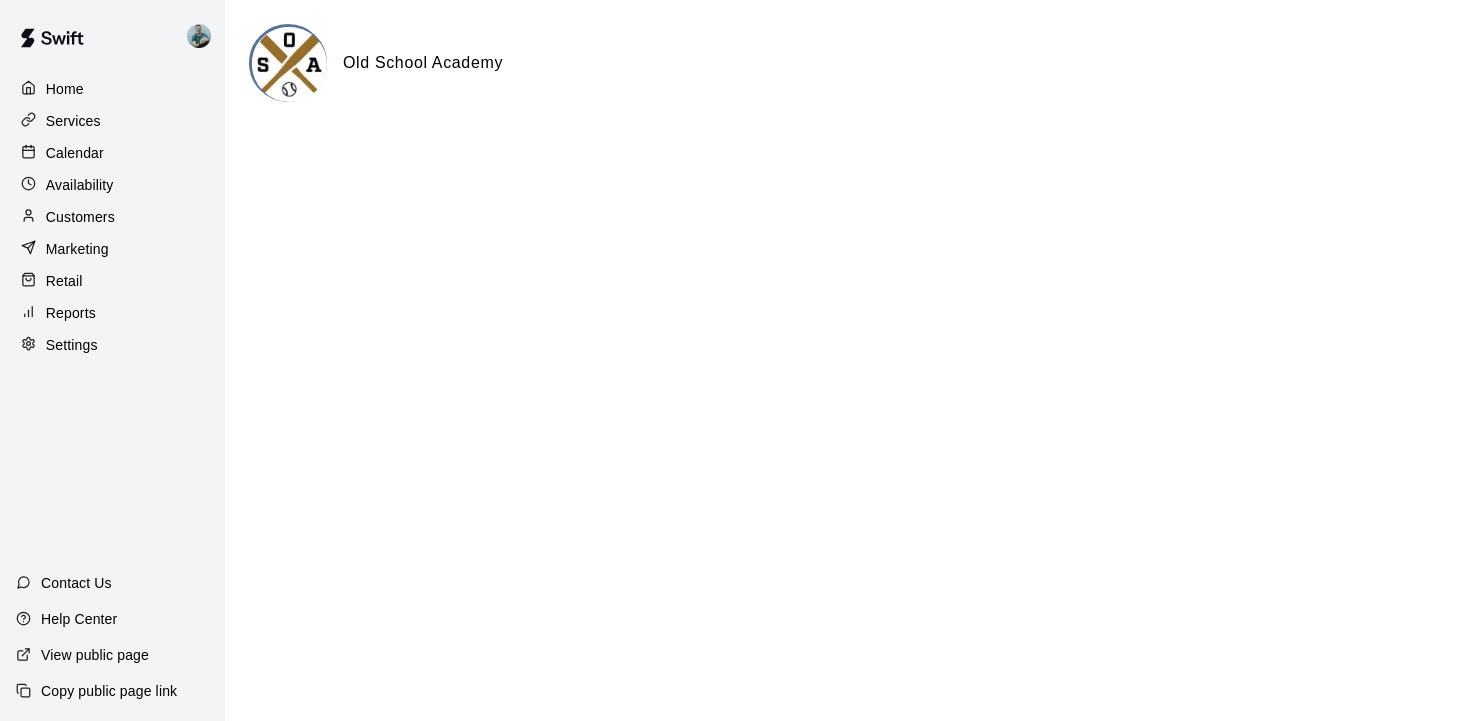 click on "Reports" at bounding box center [71, 313] 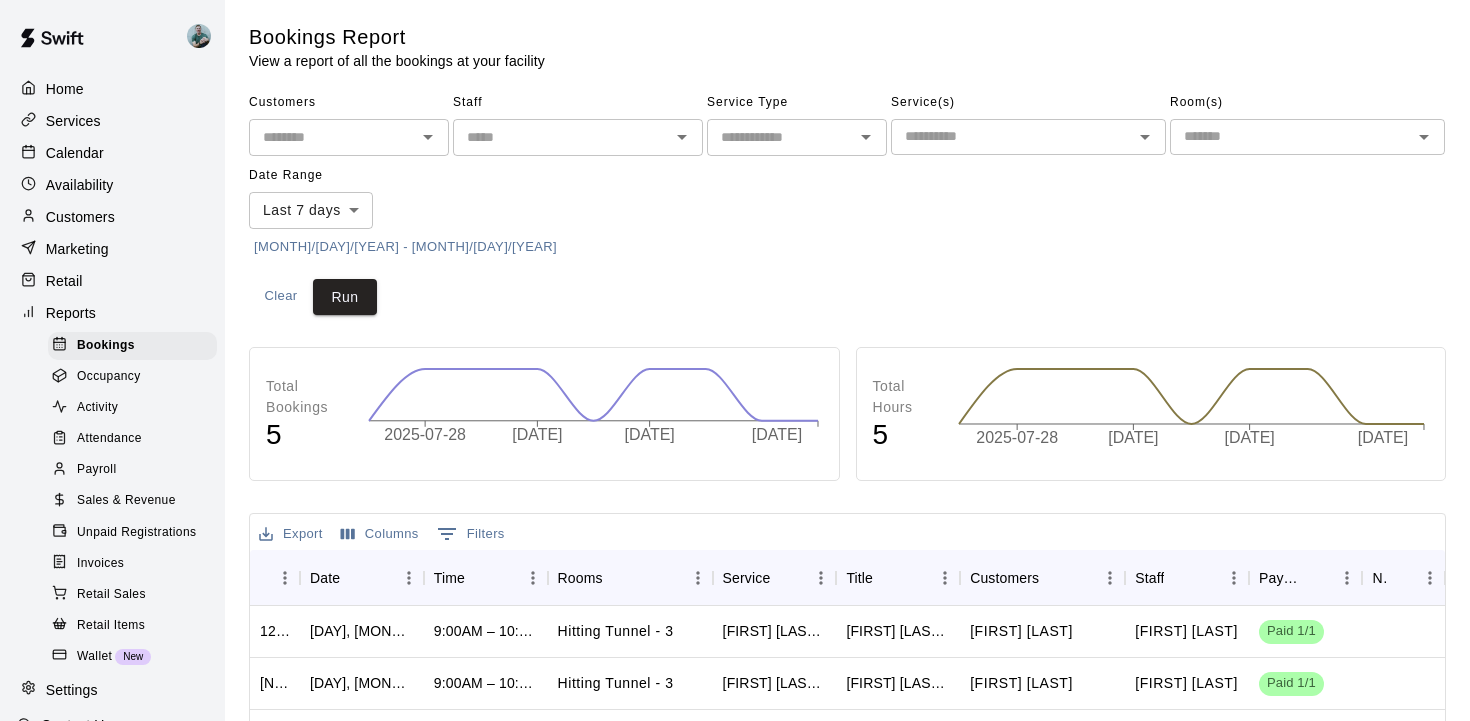 click on "Sales & Revenue" at bounding box center (126, 501) 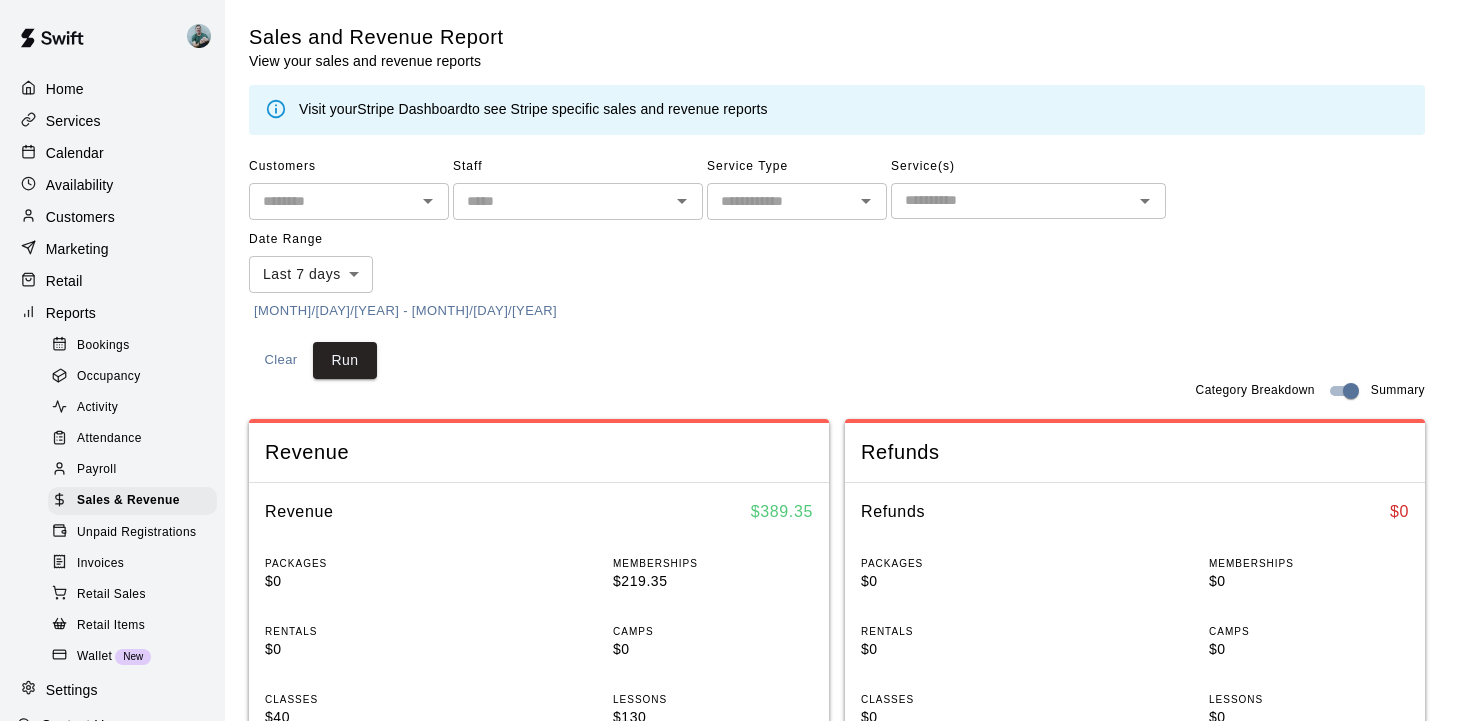 click at bounding box center (561, 201) 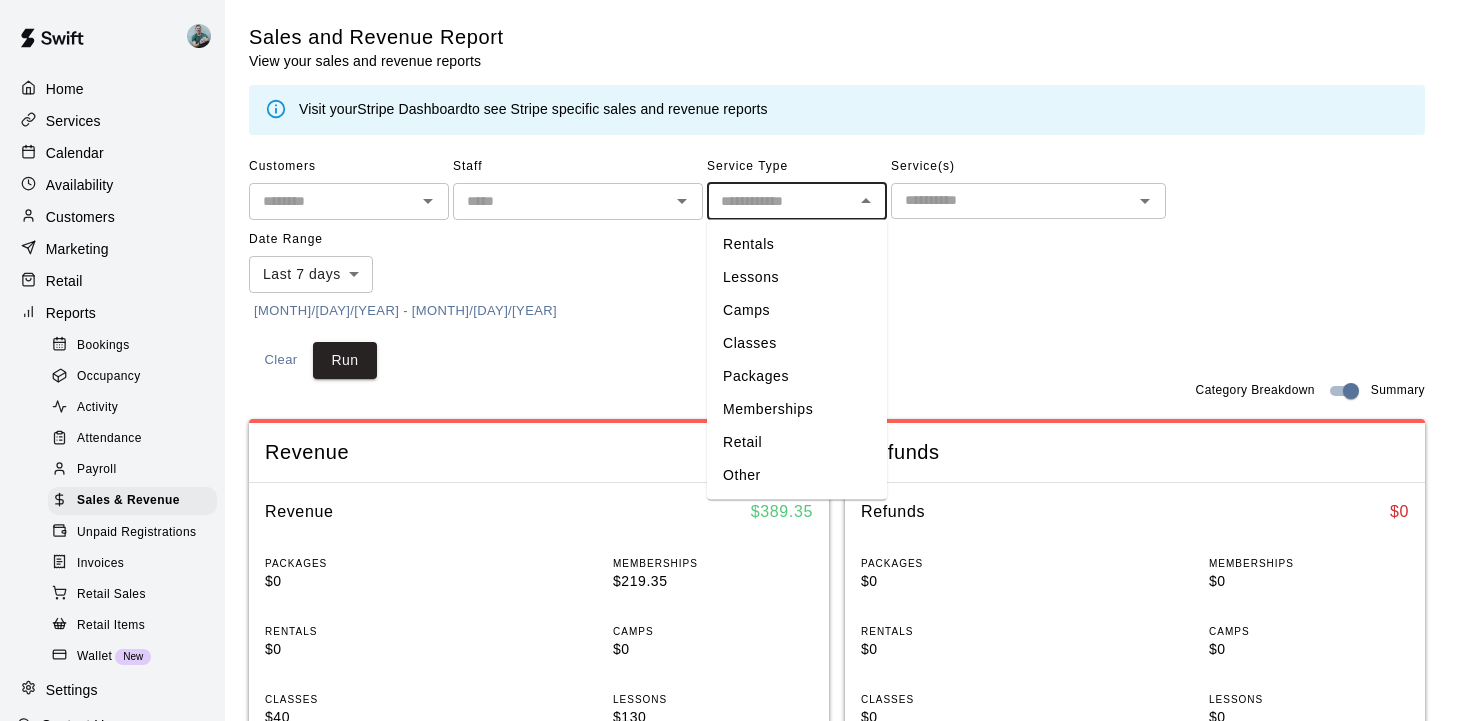 click at bounding box center (780, 201) 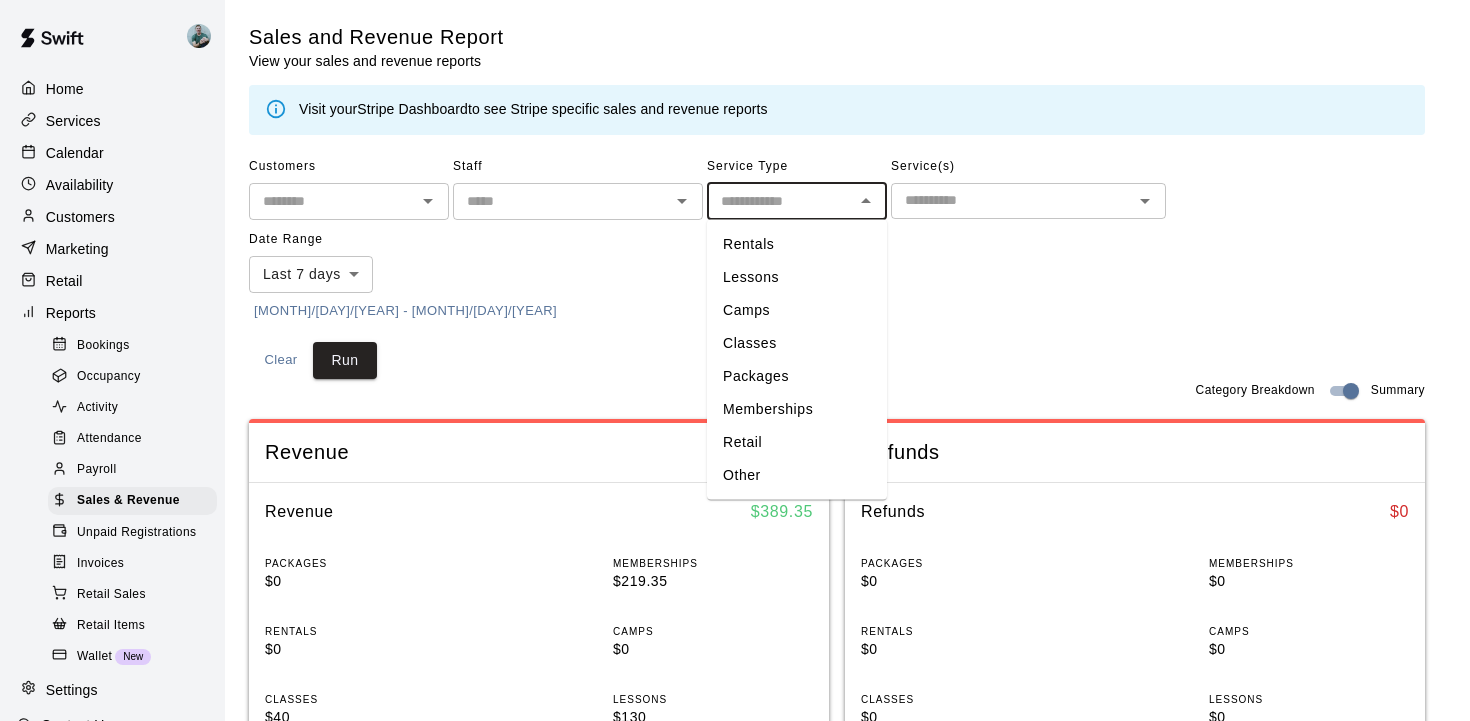 click on "Memberships" at bounding box center [797, 409] 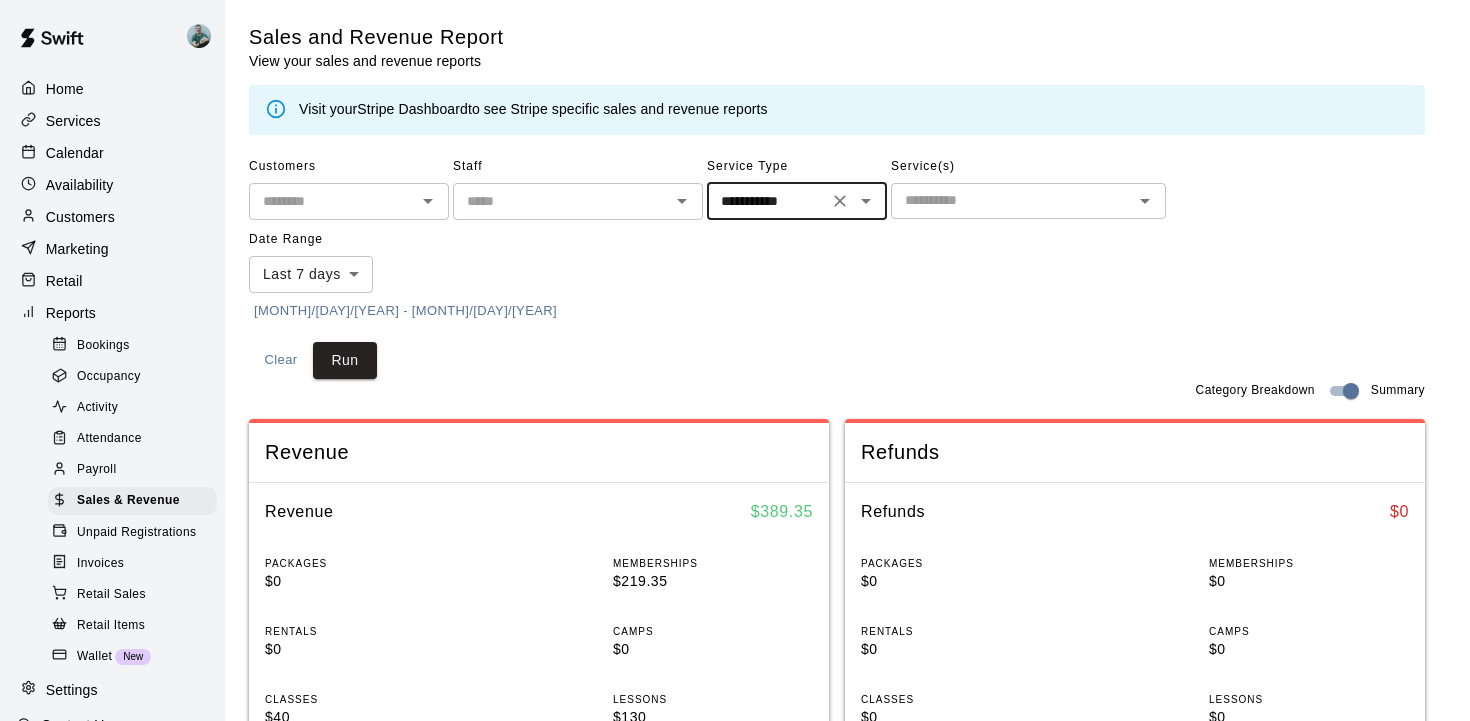 click on "[MONTH]/[DAY]/[YEAR] - [MONTH]/[DAY]/[YEAR]" at bounding box center (405, 311) 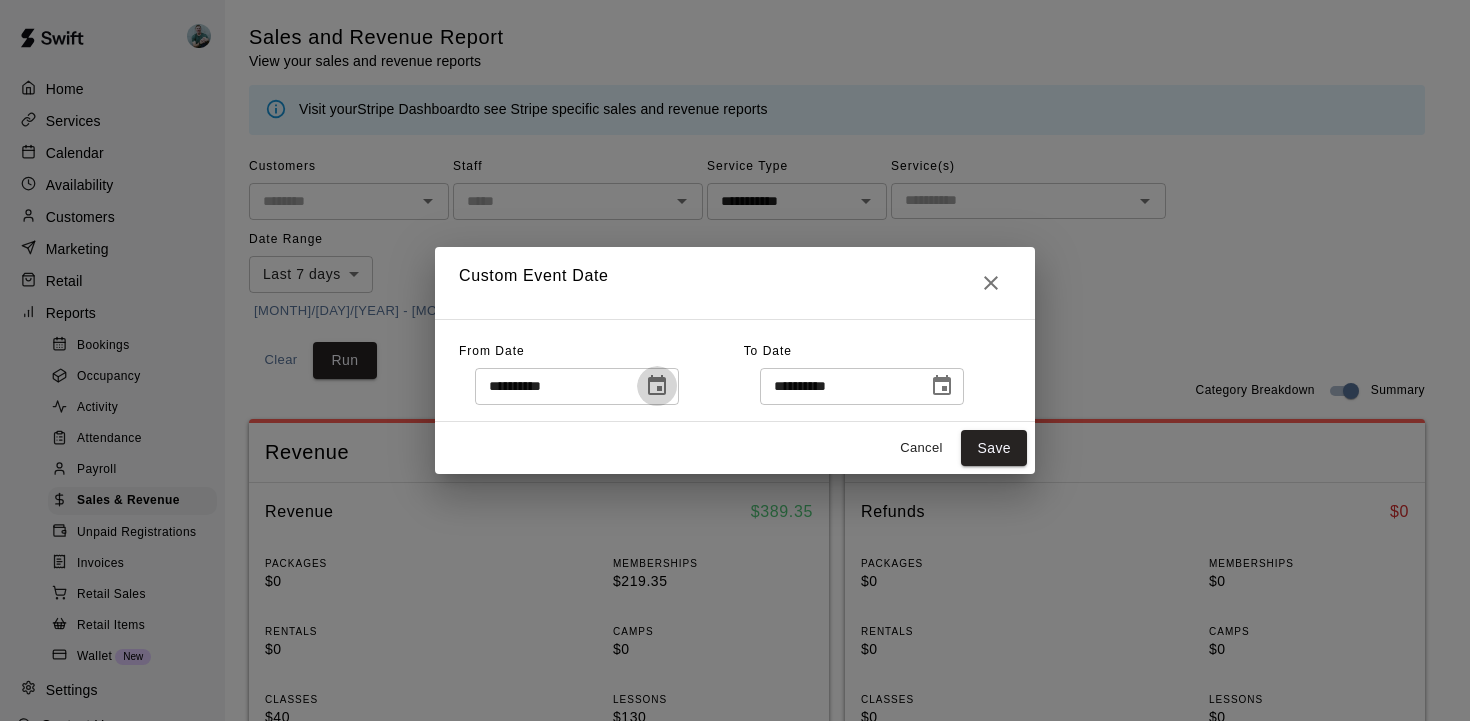 click at bounding box center (657, 386) 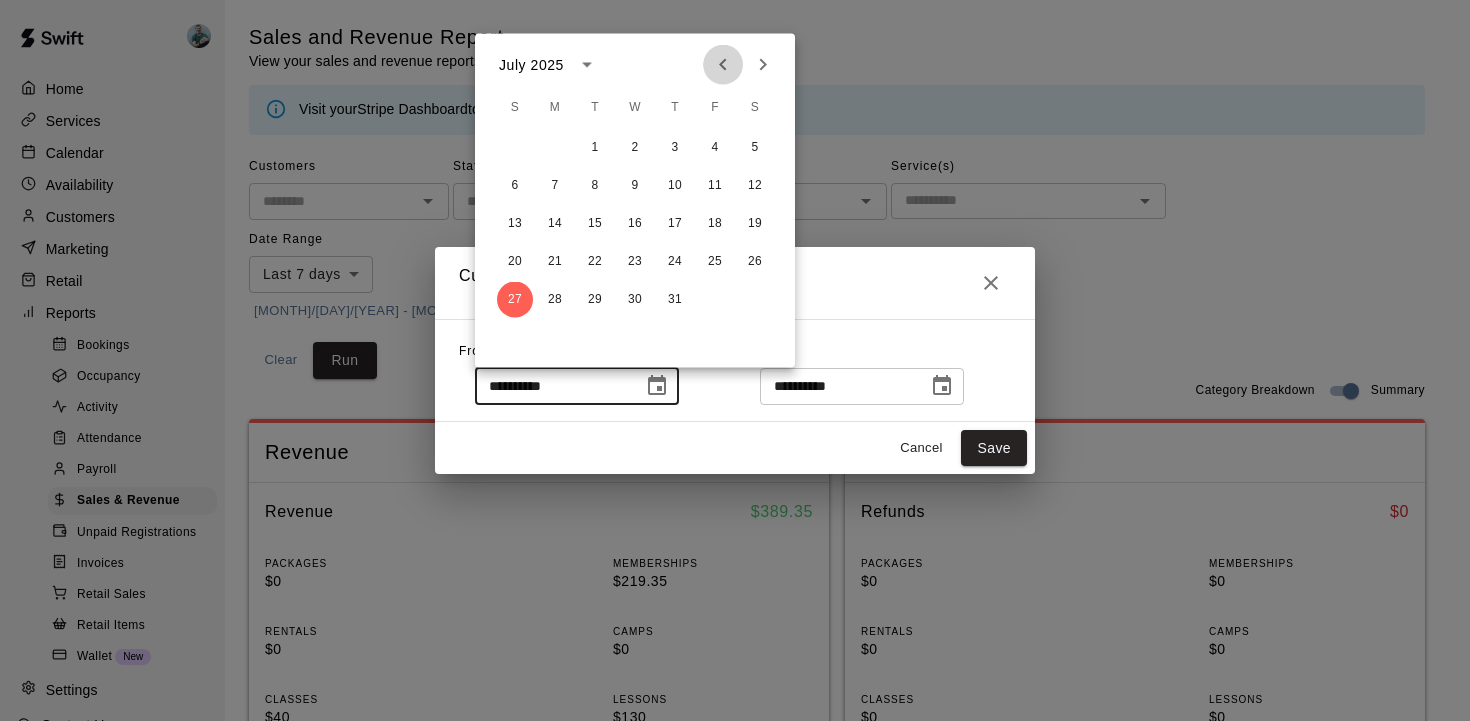 click 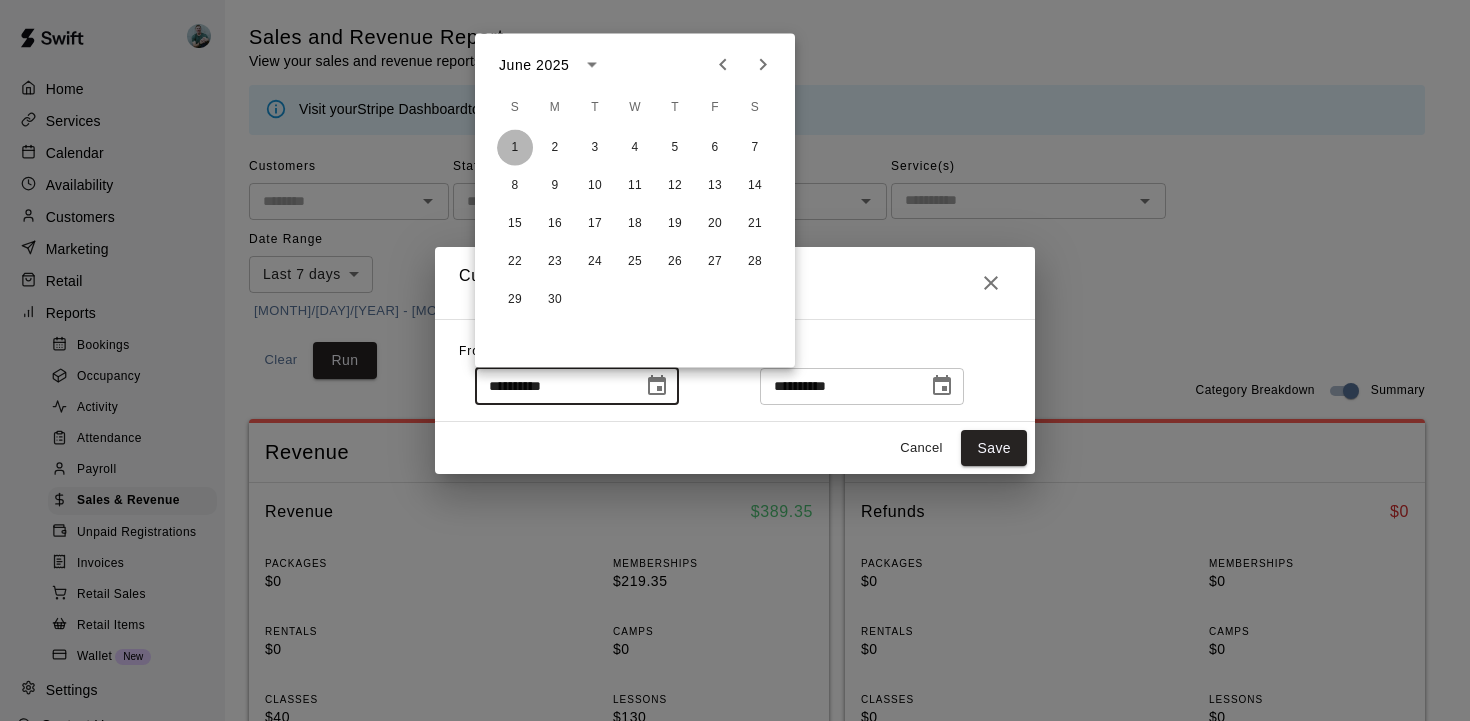 click on "1" at bounding box center (515, 148) 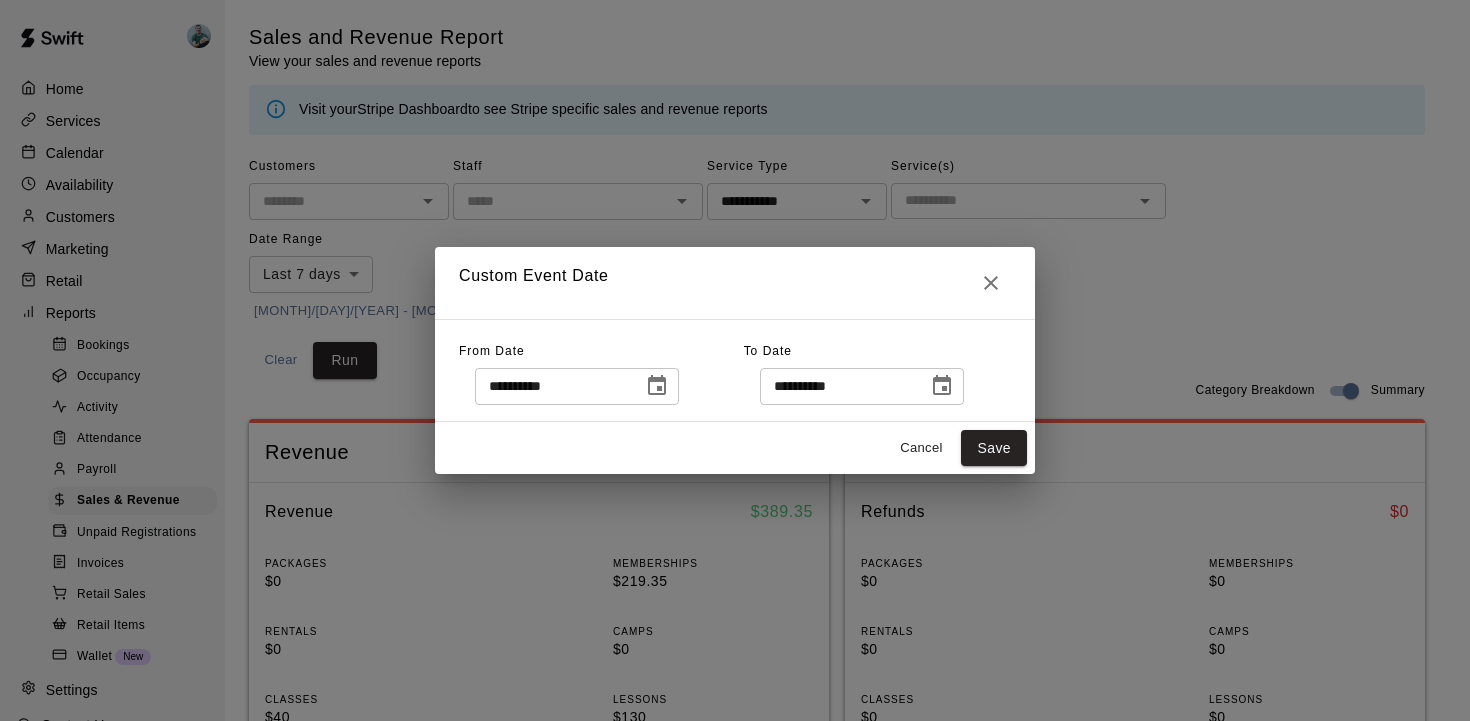 click 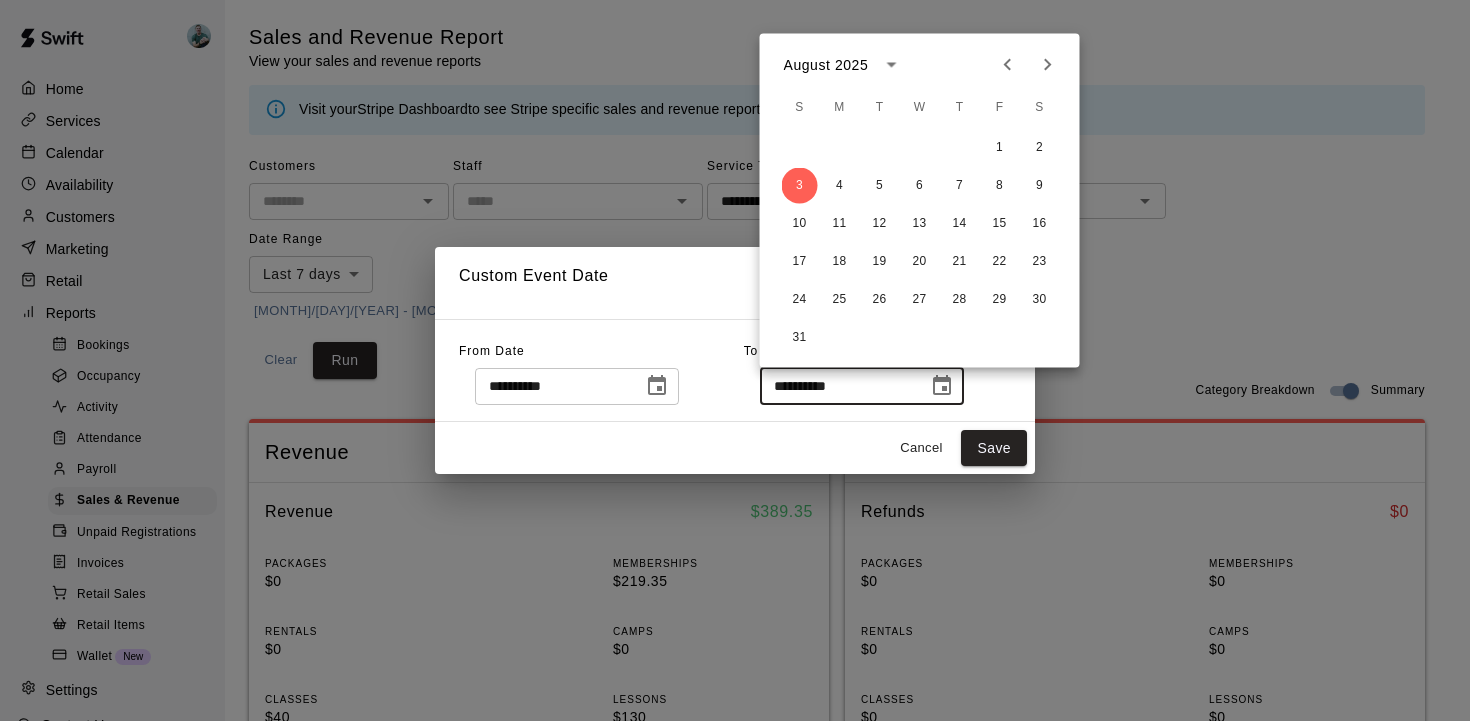 click 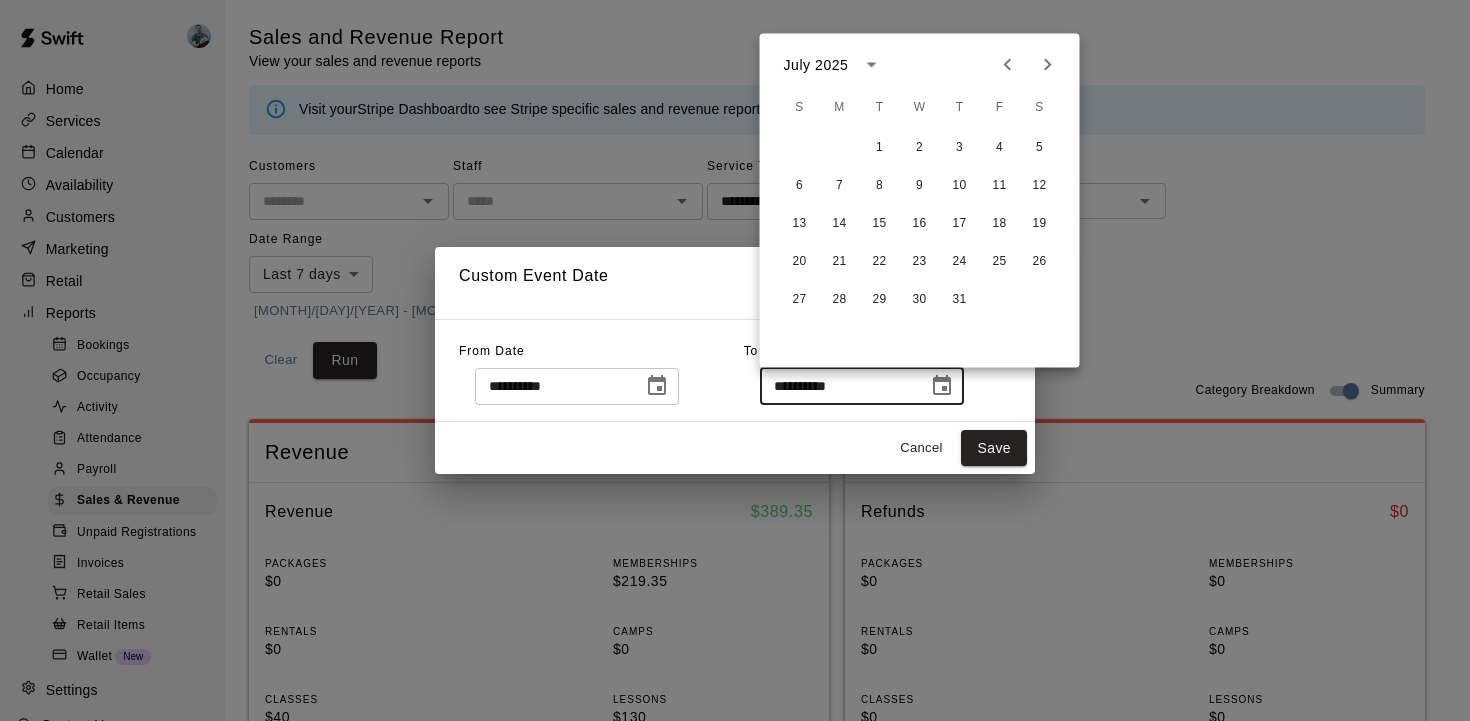 click 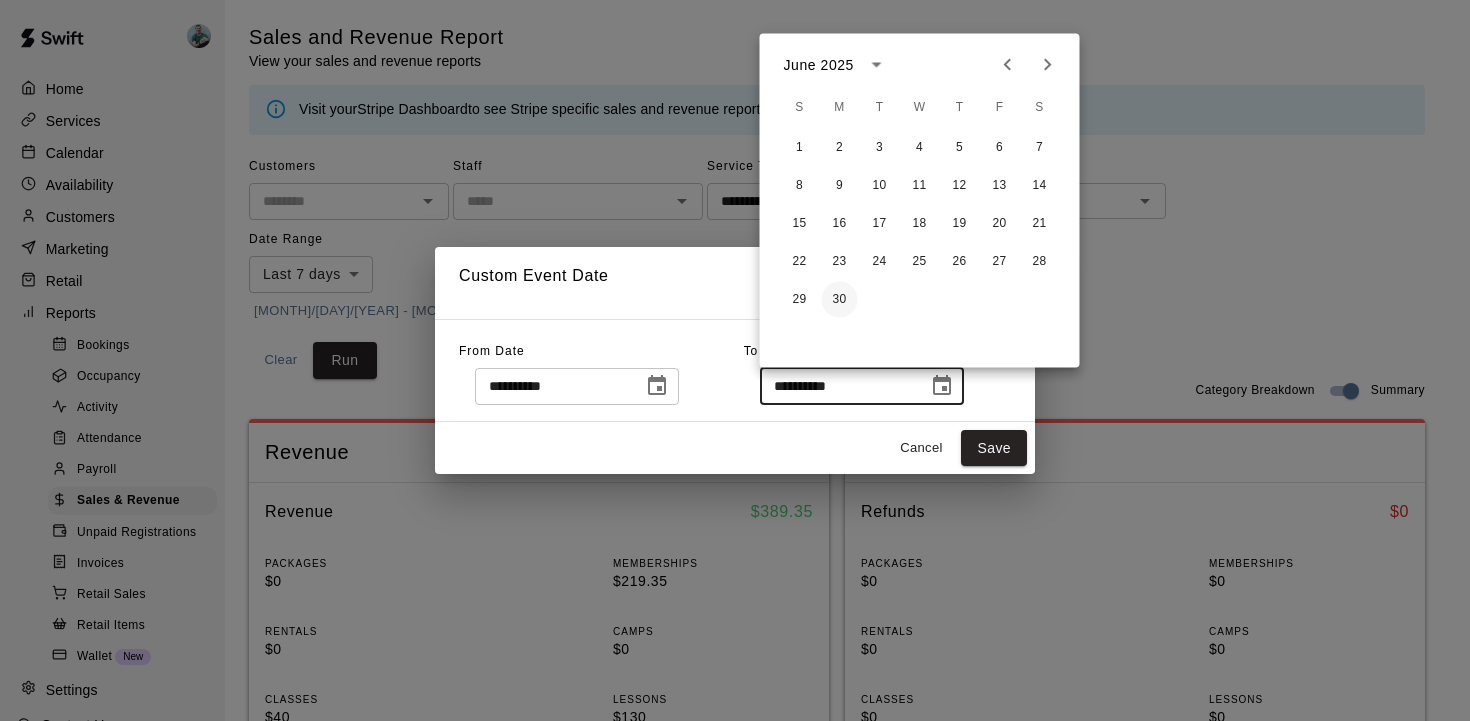 click on "30" at bounding box center [840, 300] 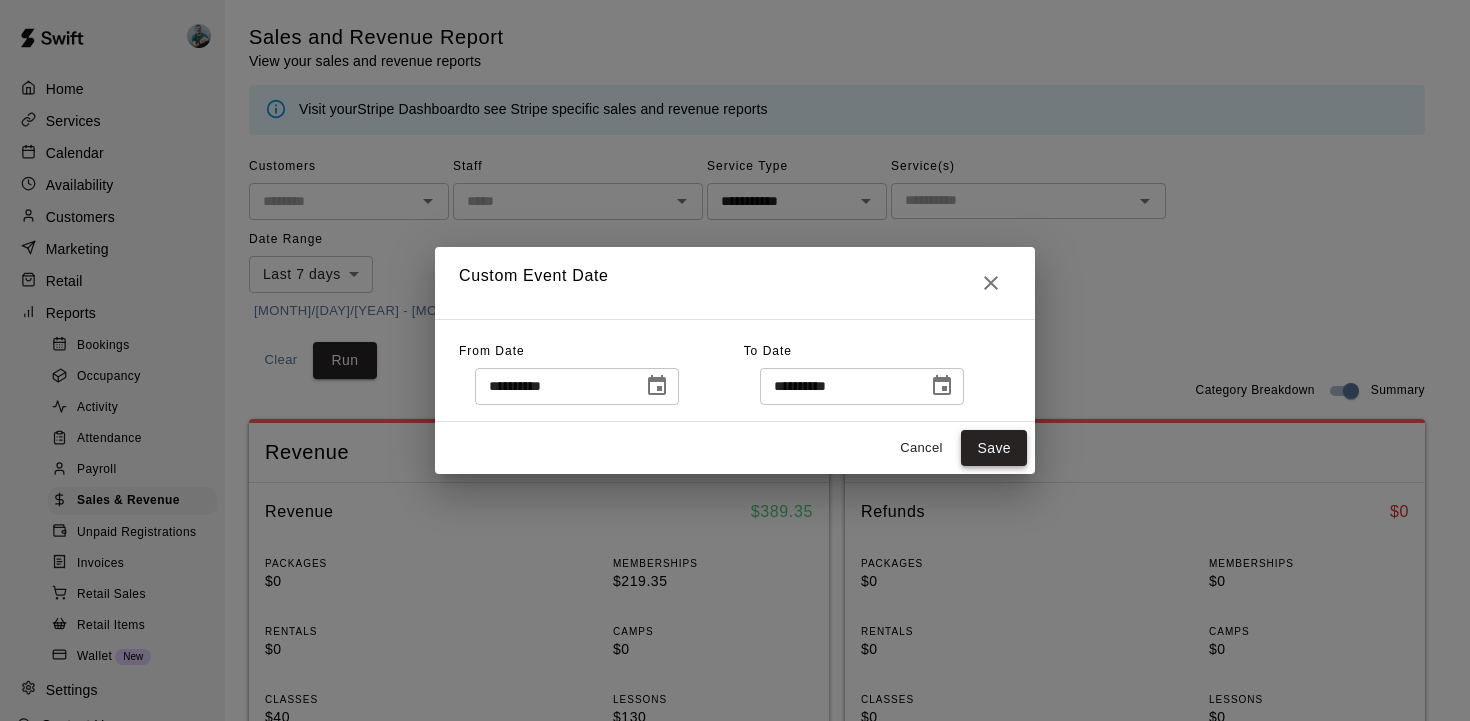 click on "Save" at bounding box center [994, 448] 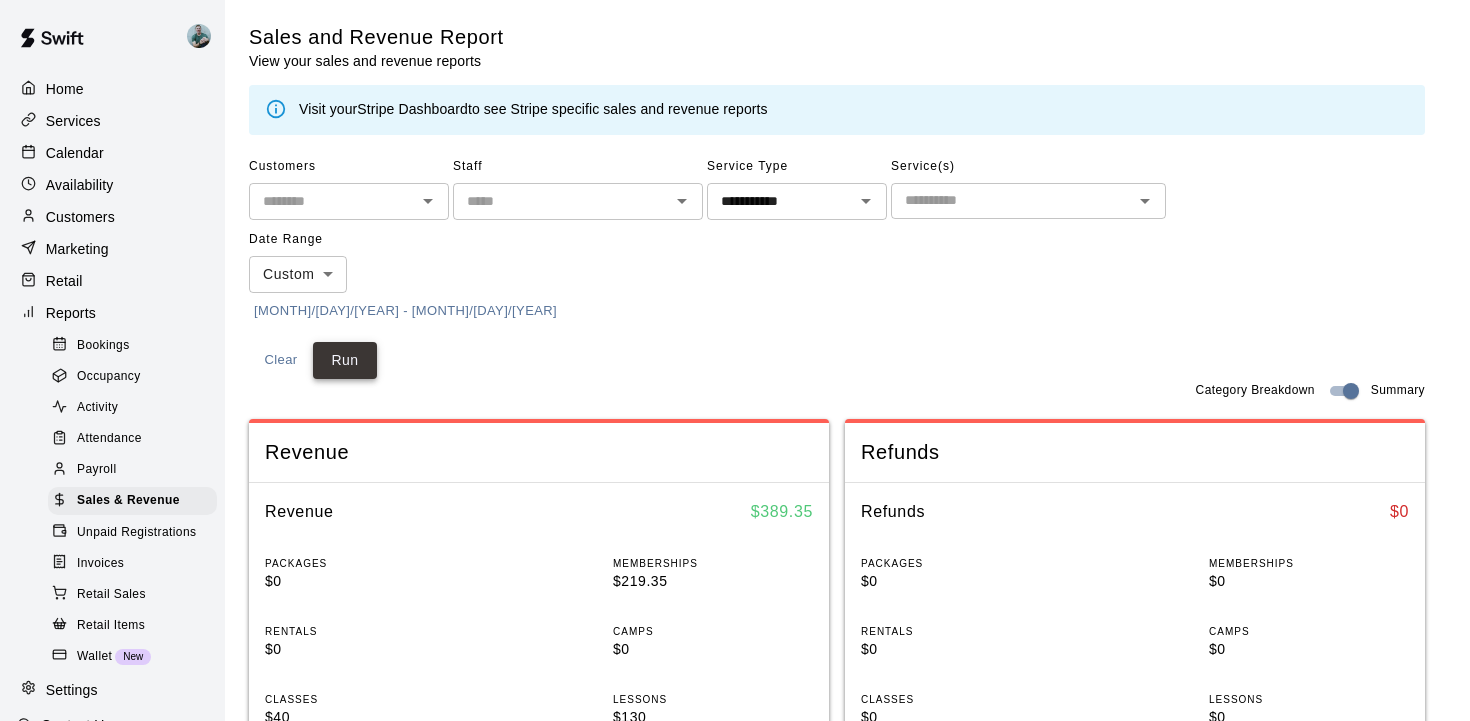 click on "Run" at bounding box center [345, 360] 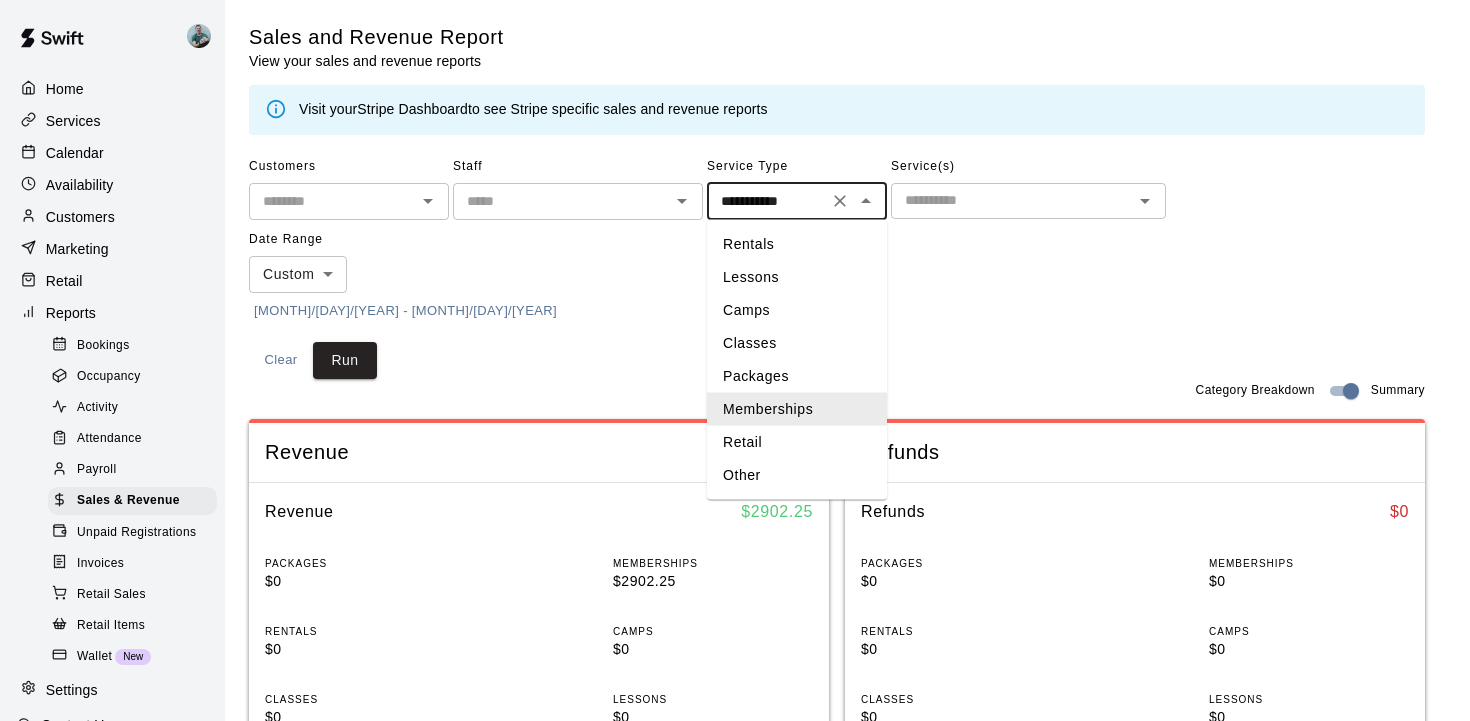 click on "**********" at bounding box center (767, 201) 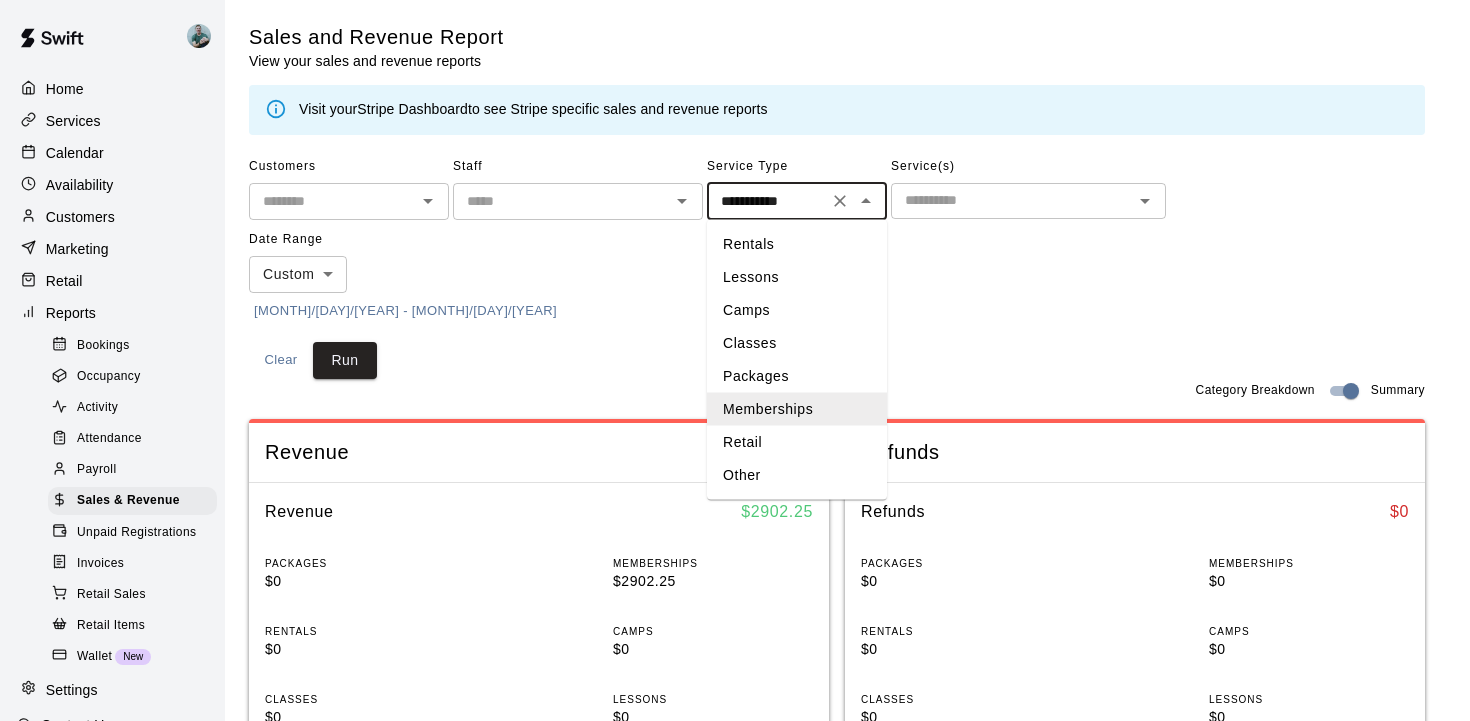 click on "Lessons" at bounding box center (797, 277) 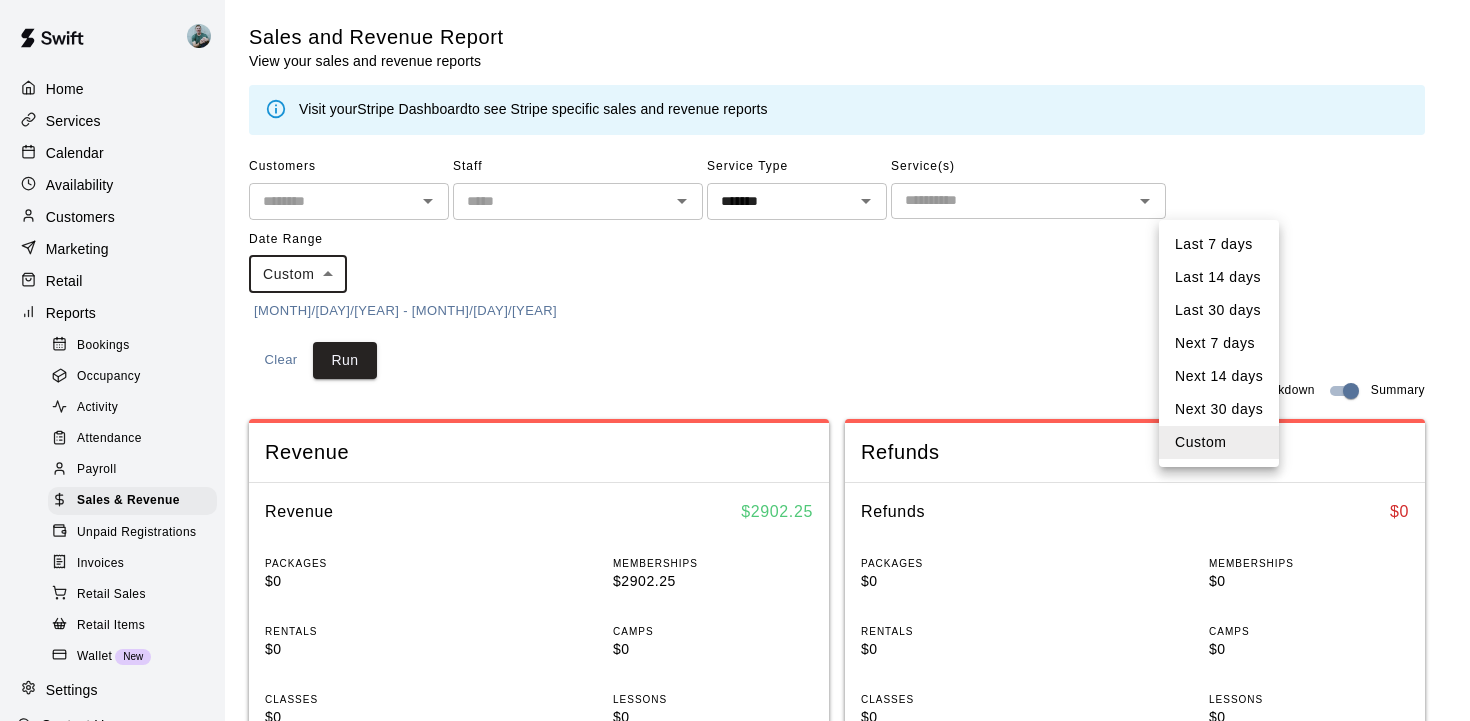 click on "Customers ​ Staff ​ Service Type ******* ​ Service(s) ​ Date Range Custom ****** ​ [MONTH]/[DAY]/[YEAR] - [MONTH]/[DAY]/[YEAR] Clear Run Category Breakdown Summary   Revenue Revenue $ [AMOUNT] PACKAGES $[AMOUNT] MEMBERSHIPS $[AMOUNT] RENTALS $[AMOUNT] CAMPS $[AMOUNT] CLASSES $[AMOUNT] LESSONS $[AMOUNT] RETAIL $[AMOUNT] OTHER $[AMOUNT]   Refunds Refunds $ [AMOUNT] PACKAGES $[AMOUNT] MEMBERSHIPS $[AMOUNT] RENTALS $[AMOUNT] CAMPS $[AMOUNT] CLASSES $[AMOUNT] LESSONS $[AMOUNT] RETAIL $[AMOUNT] OTHER $[AMOUNT] Export Columns [NUMBER] Filters InvoiceId Date Service Name Revenue Category Payment Method Type Stripe Payment Id Coupon Status Subtotal [NUMBER] [MONTH] [DAY], [YEAR], [HOUR]:[MINUTE] [AM/PM] The Home Run (Monthly) [FIRST]  [LAST]  Memberships Card Charge N/A Paid" at bounding box center (735, 784) 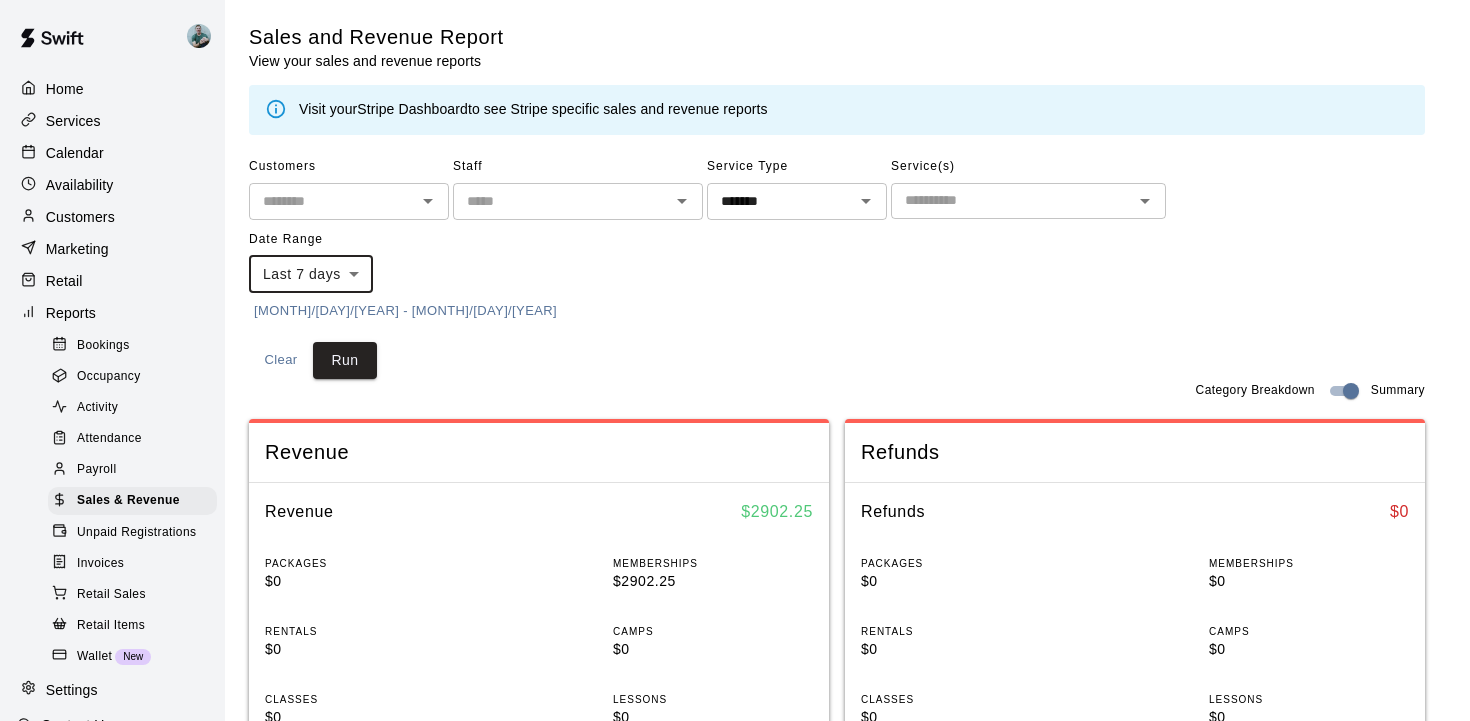 click on "[MONTH]/[DAY]/[YEAR] - [MONTH]/[DAY]/[YEAR]" at bounding box center [405, 311] 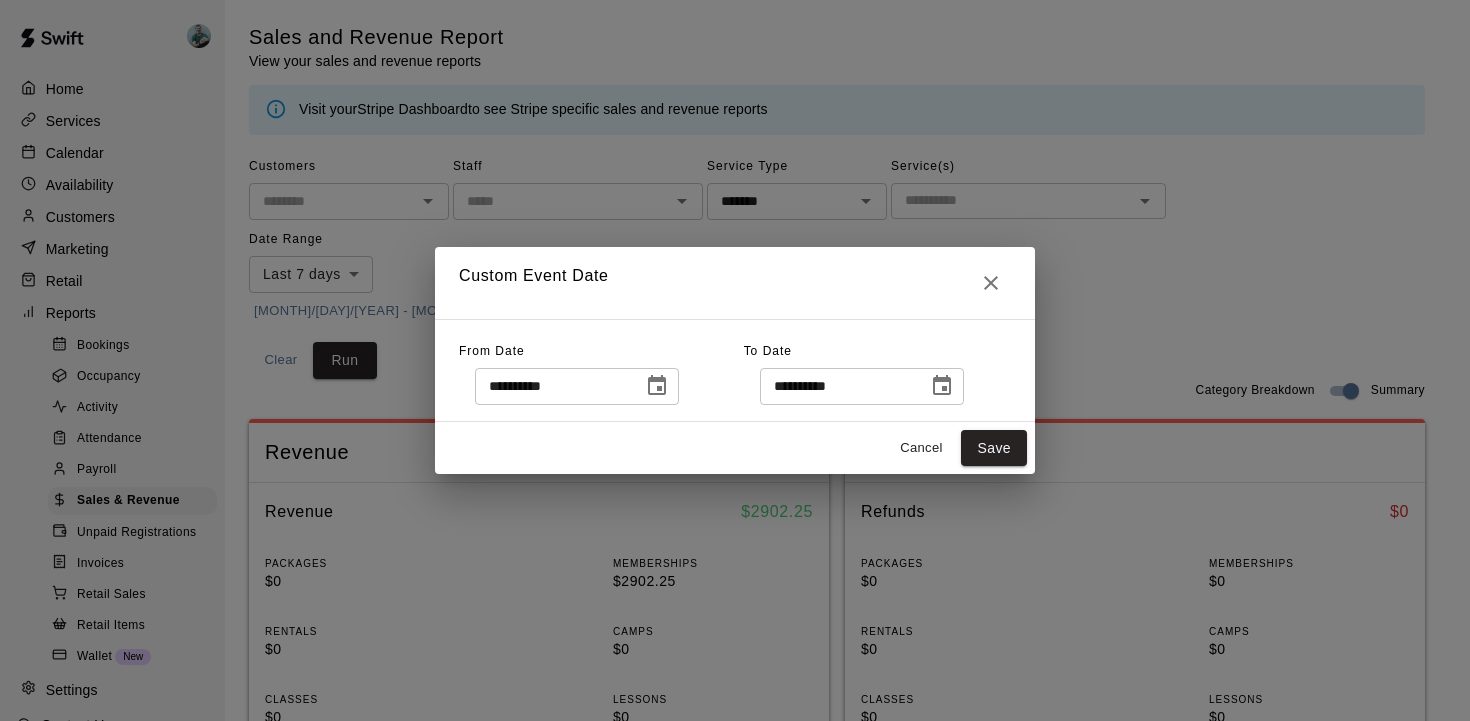 click 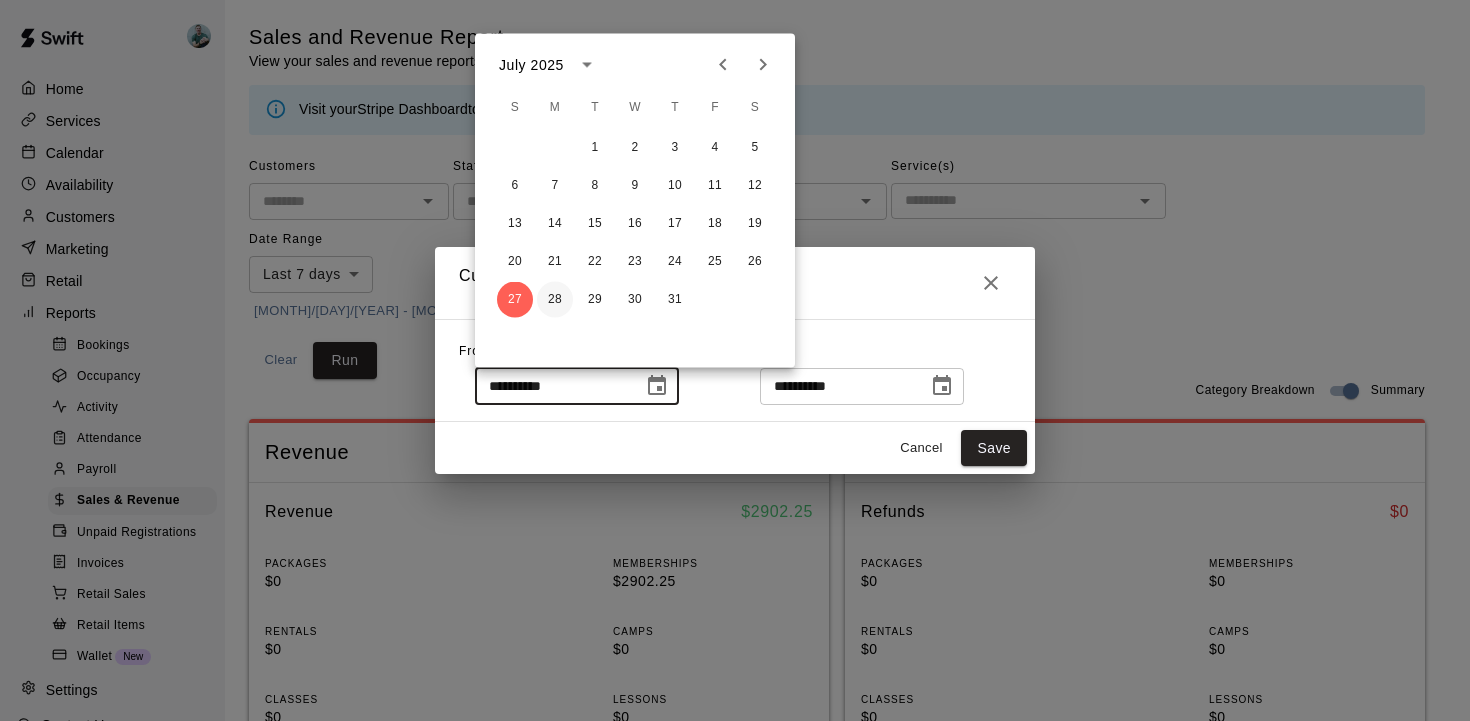 click on "28" at bounding box center (555, 300) 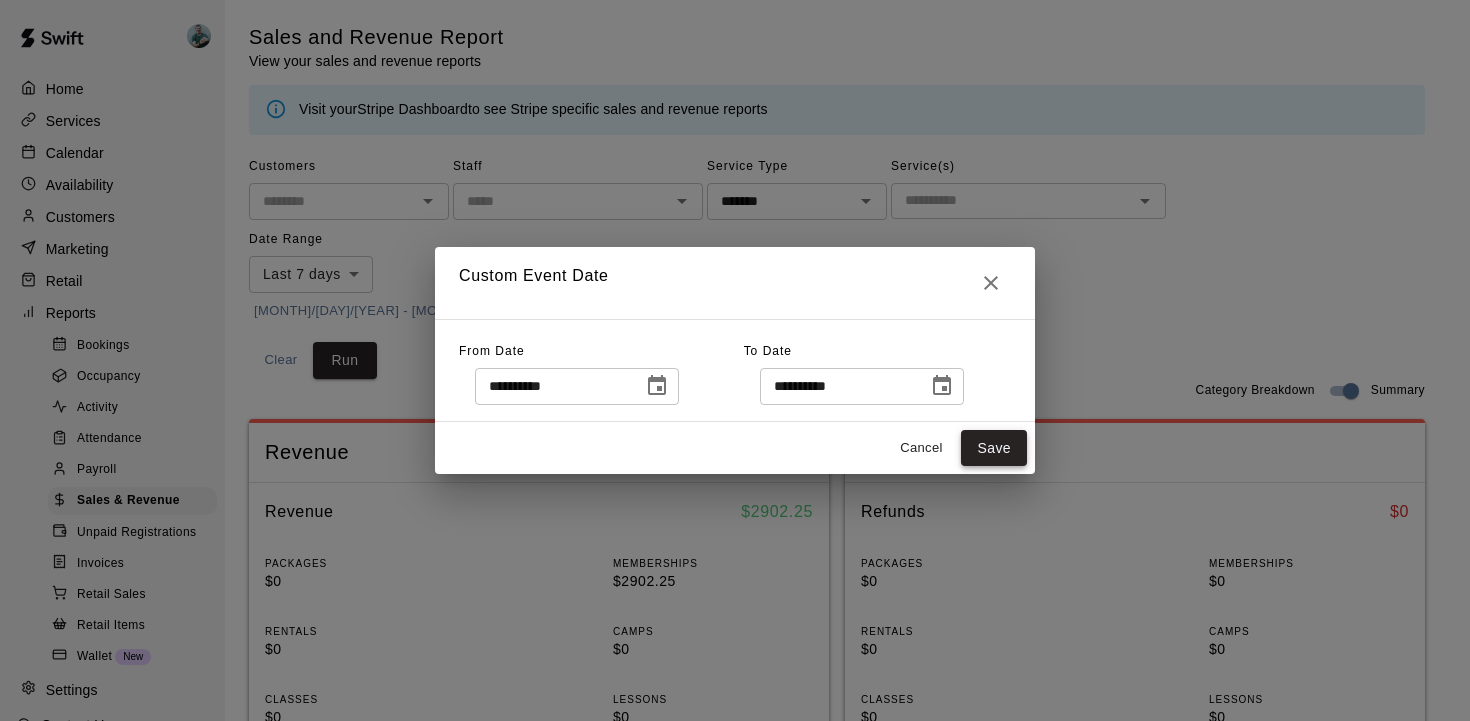click on "Save" at bounding box center (994, 448) 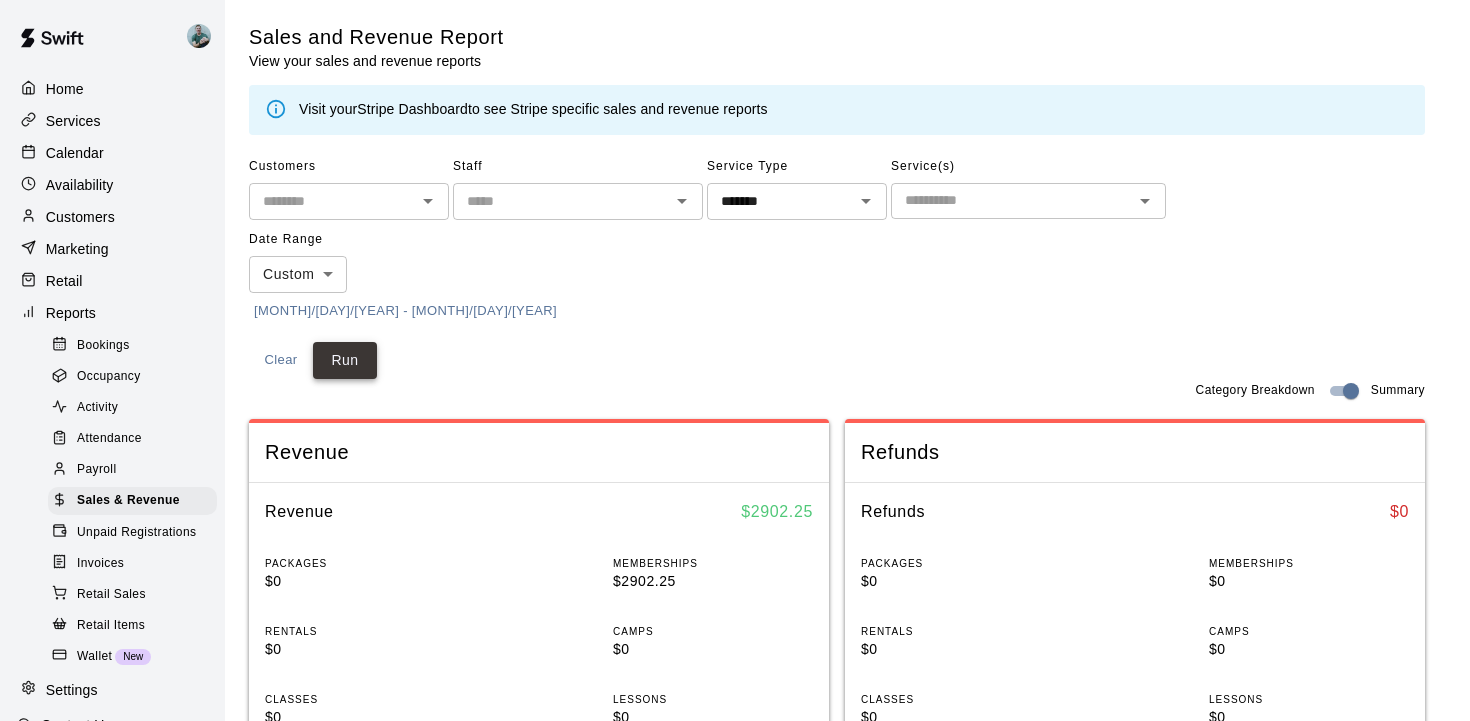 click on "Run" at bounding box center [345, 360] 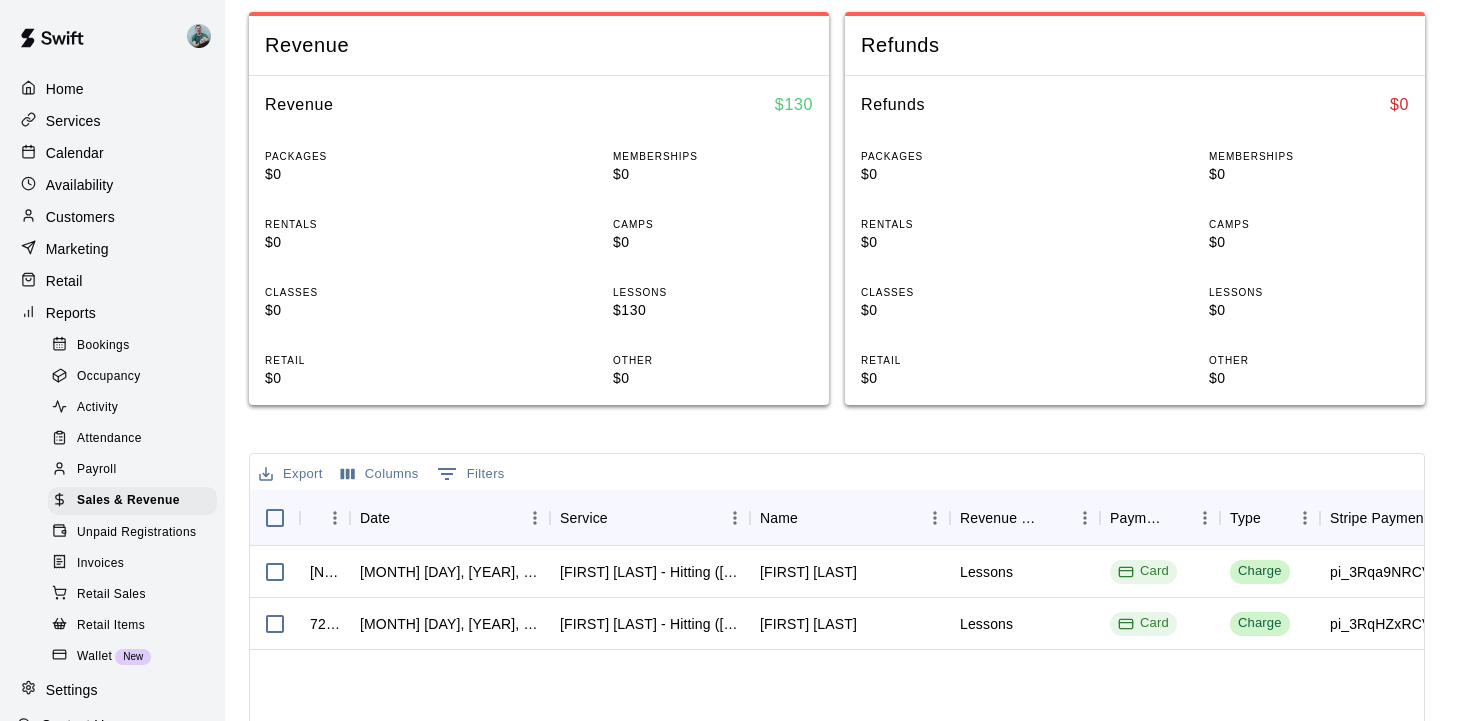 scroll, scrollTop: 409, scrollLeft: 0, axis: vertical 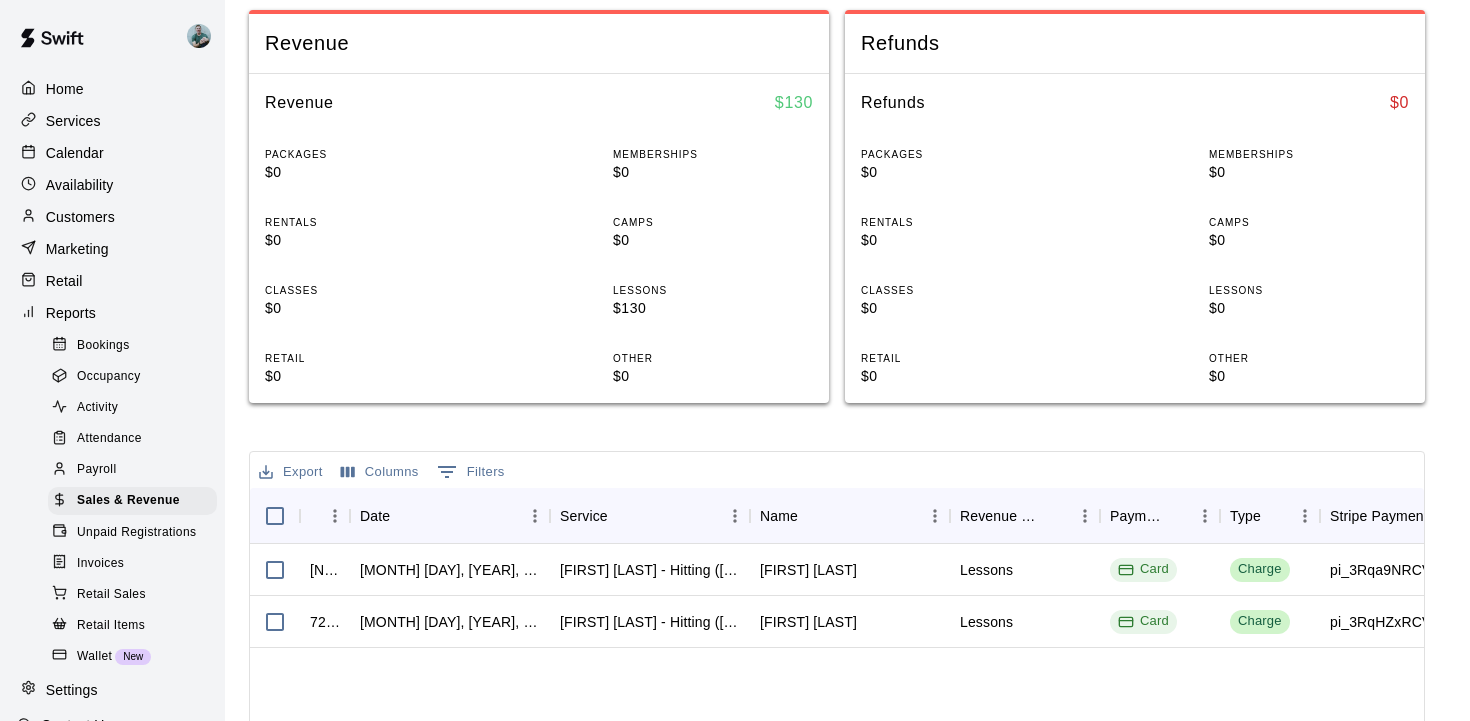 click on "Calendar" at bounding box center (112, 153) 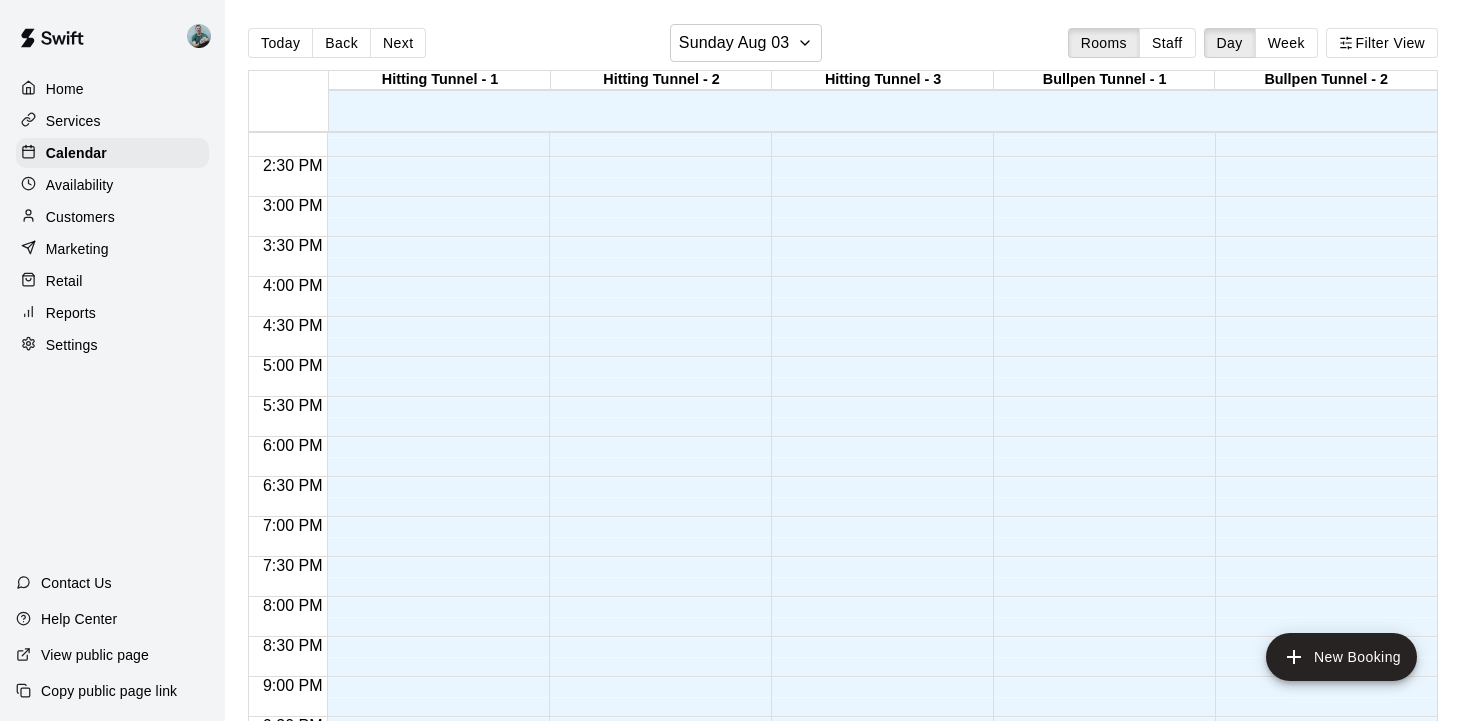 scroll, scrollTop: 1310, scrollLeft: 0, axis: vertical 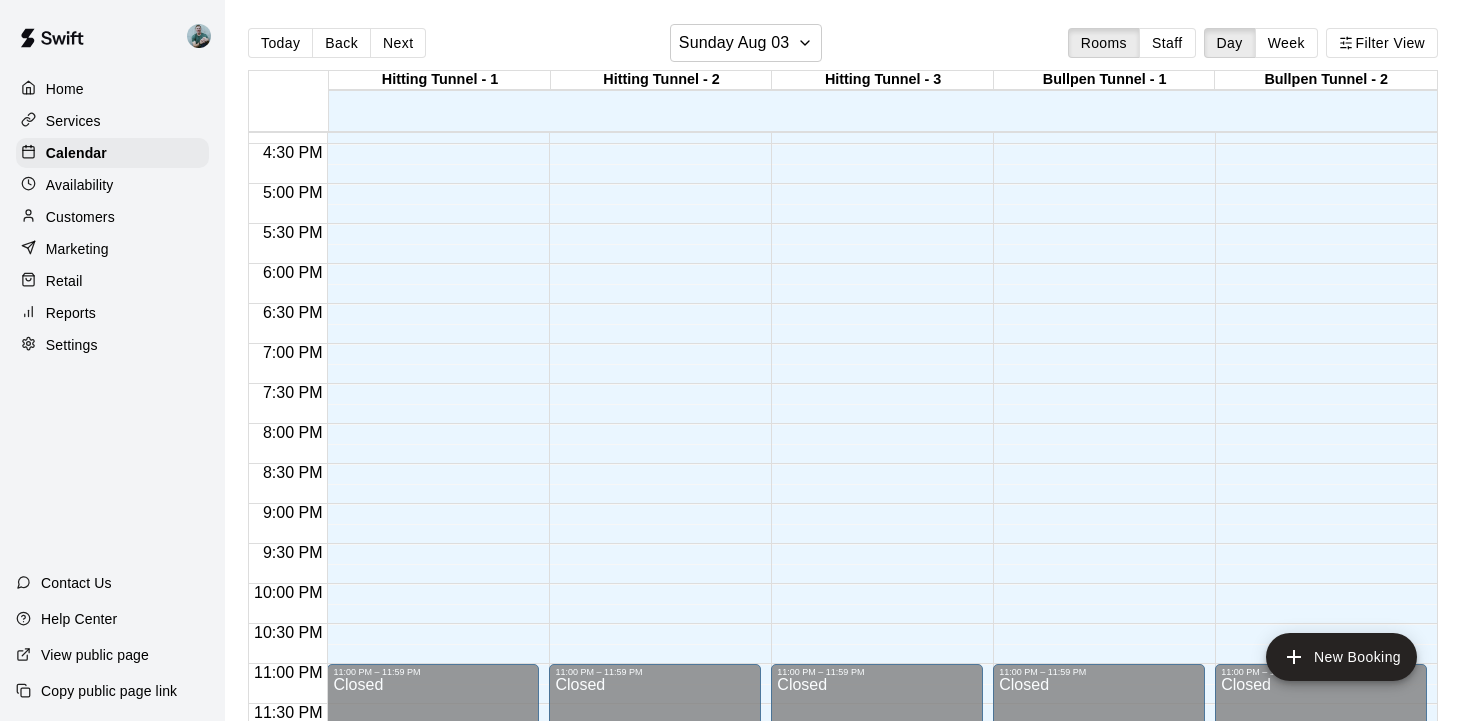 click on "Reports" at bounding box center [71, 313] 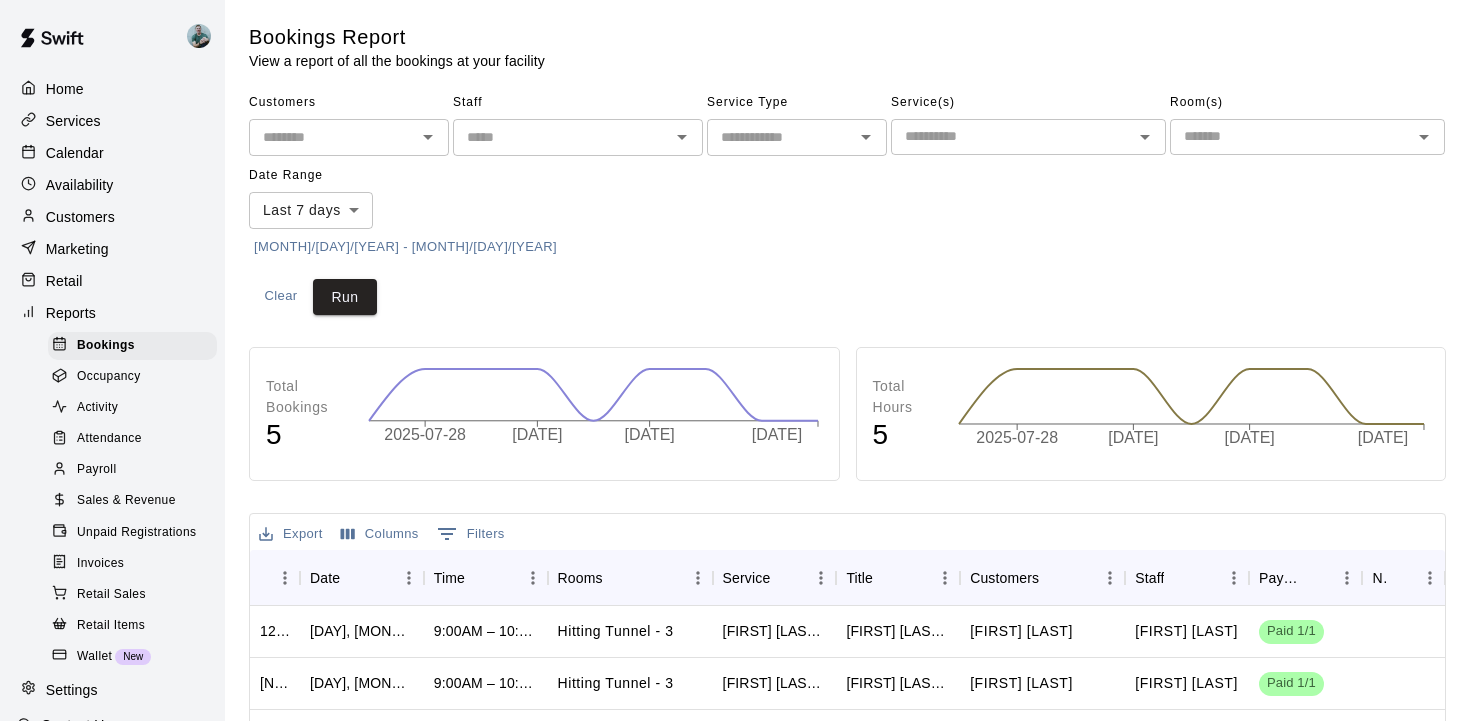 click on "Payroll" at bounding box center (132, 470) 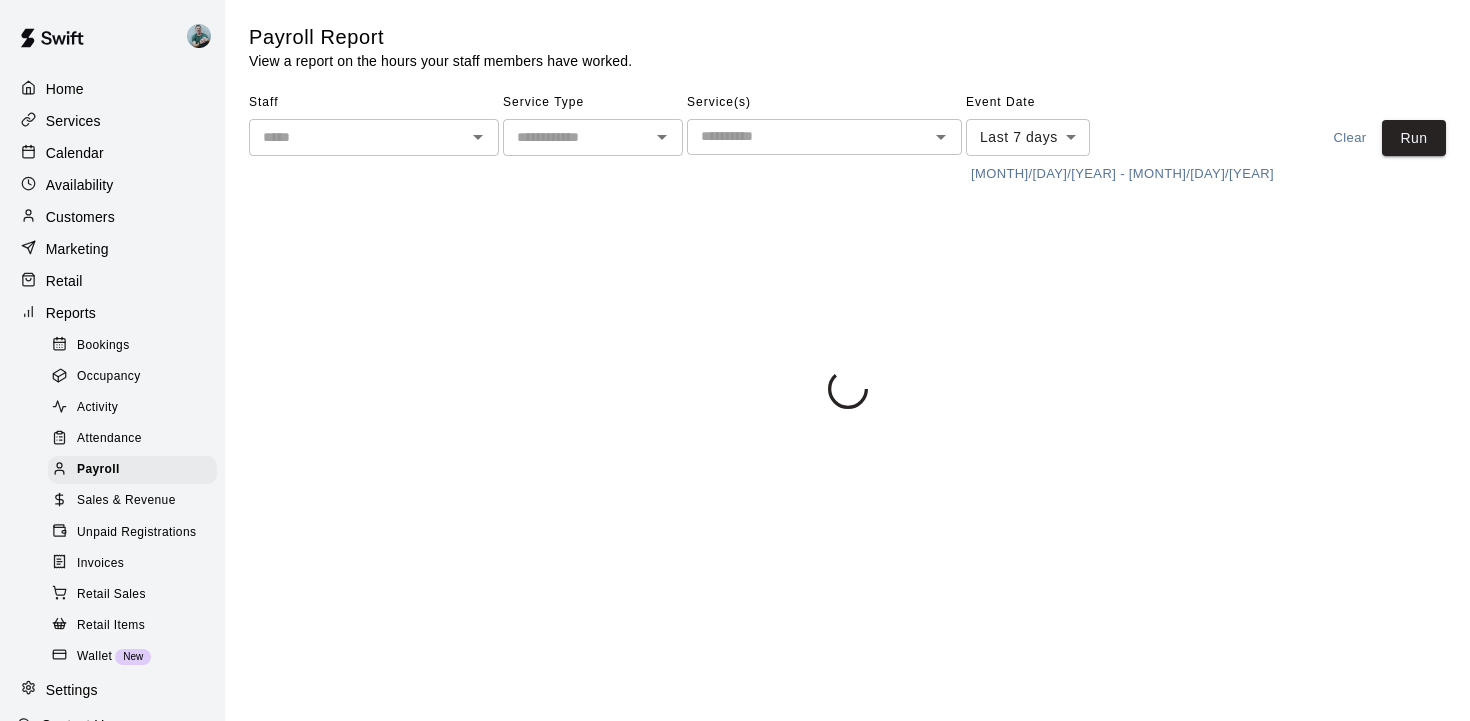 click on "​" at bounding box center (593, 137) 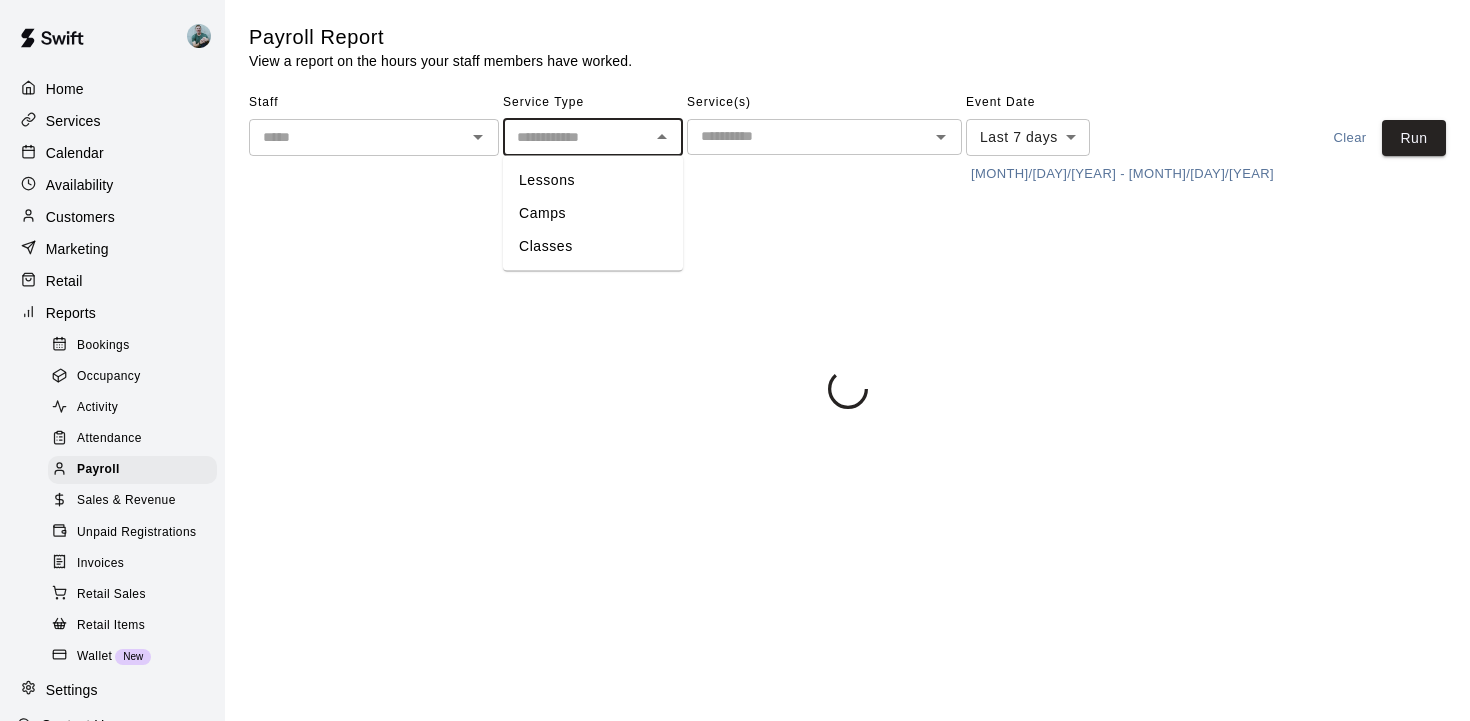 click on "Lessons" at bounding box center (593, 180) 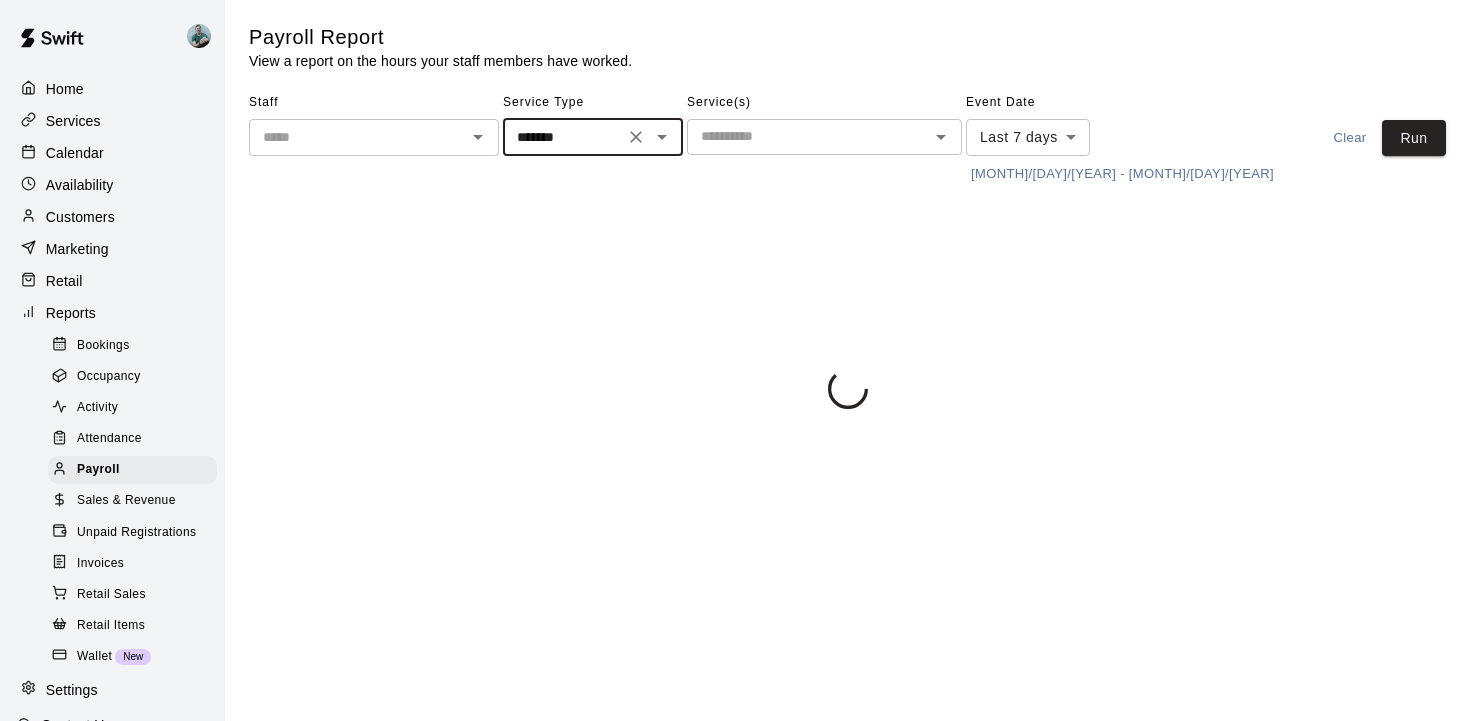click on "[MONTH]/[DAY]/[YEAR] - [MONTH]/[DAY]/[YEAR]" at bounding box center (1122, 174) 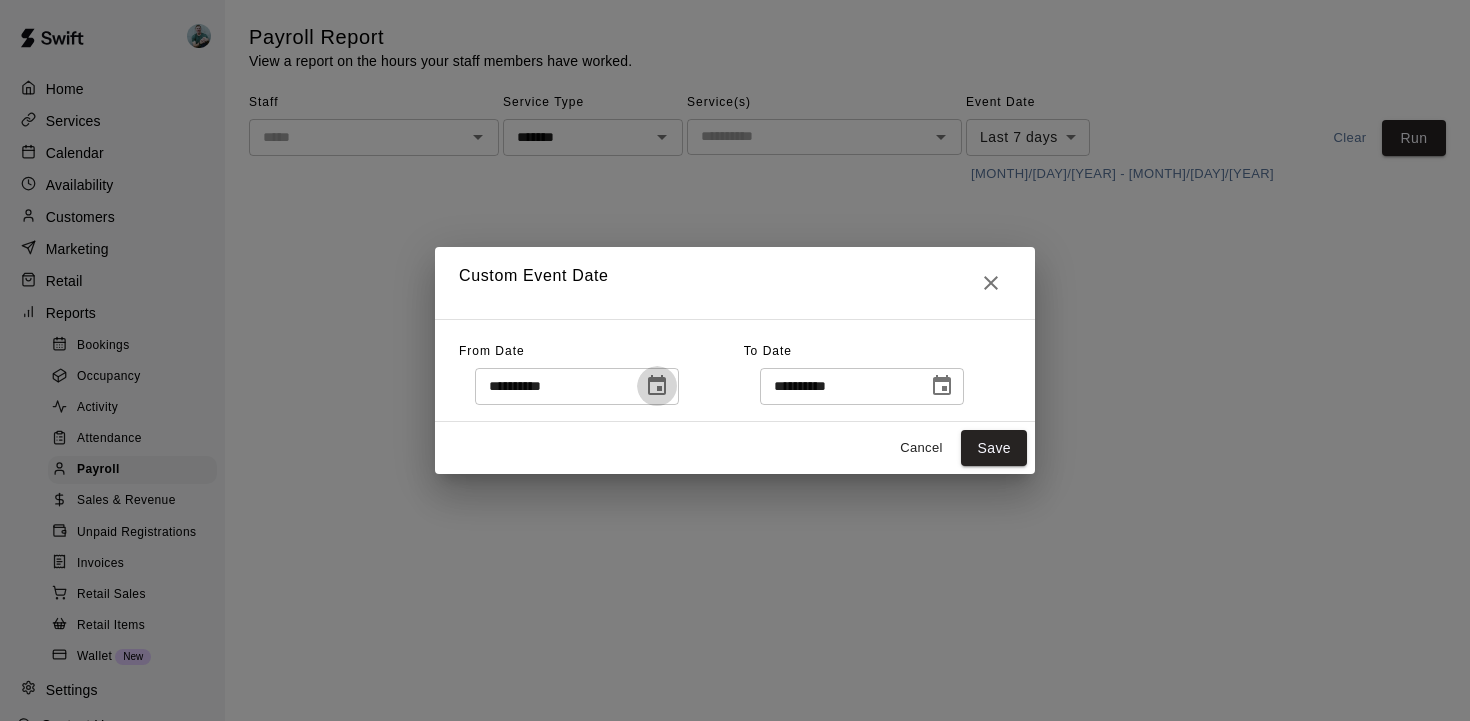 click 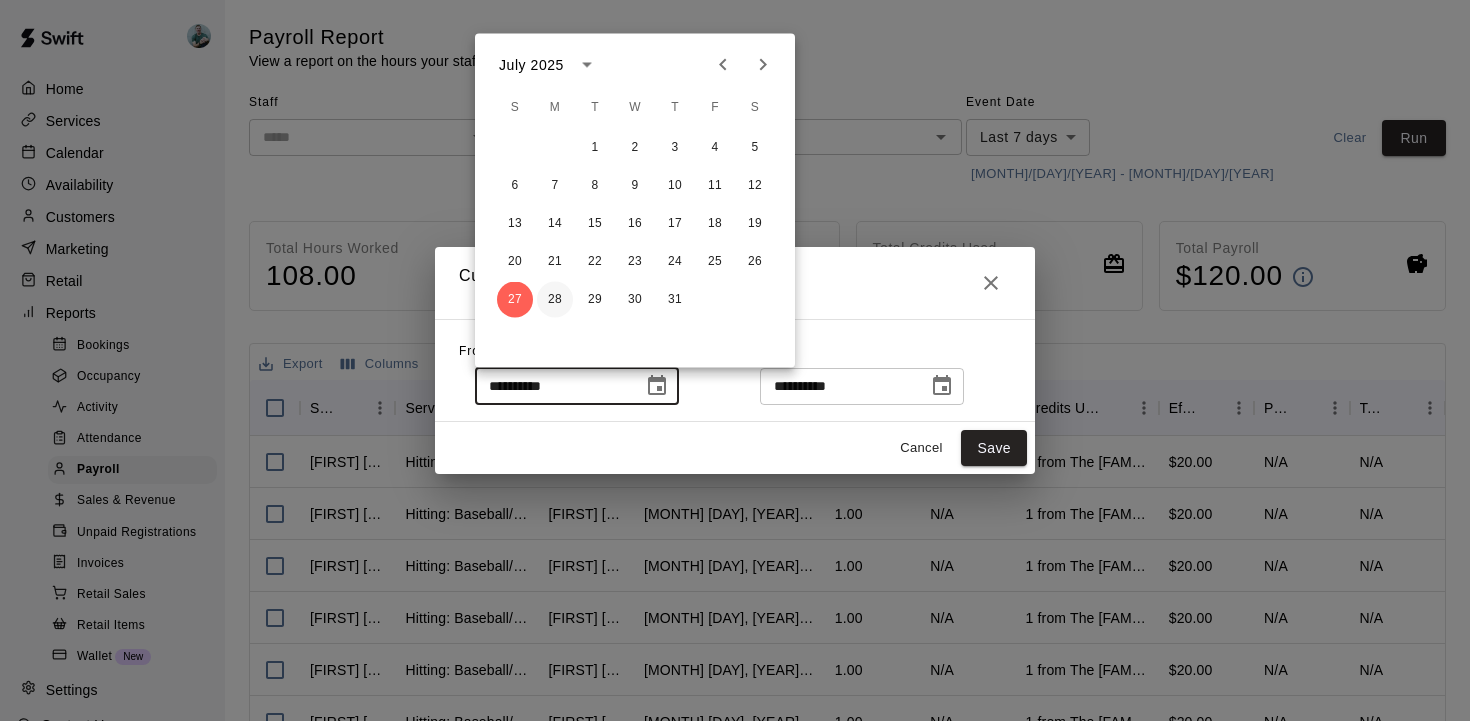 click on "28" at bounding box center [555, 300] 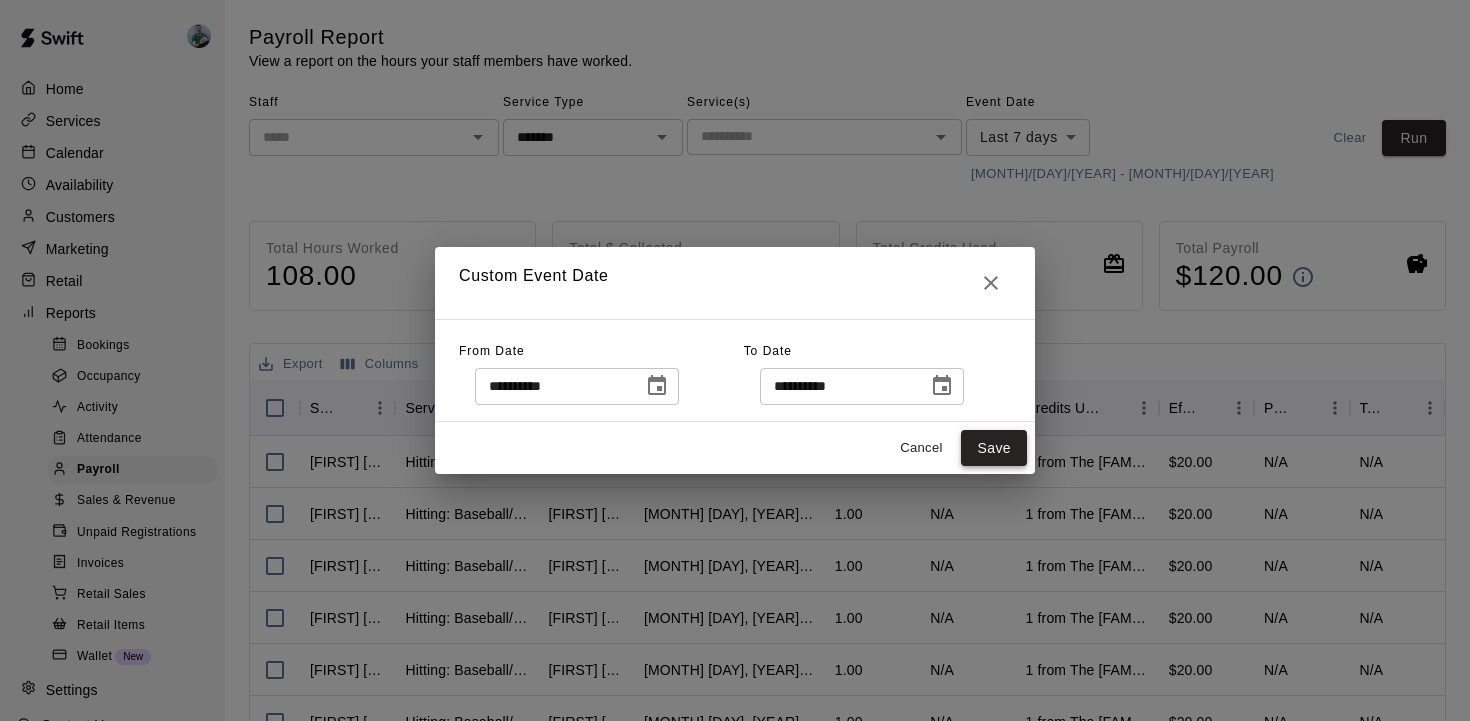 click on "Save" at bounding box center [994, 448] 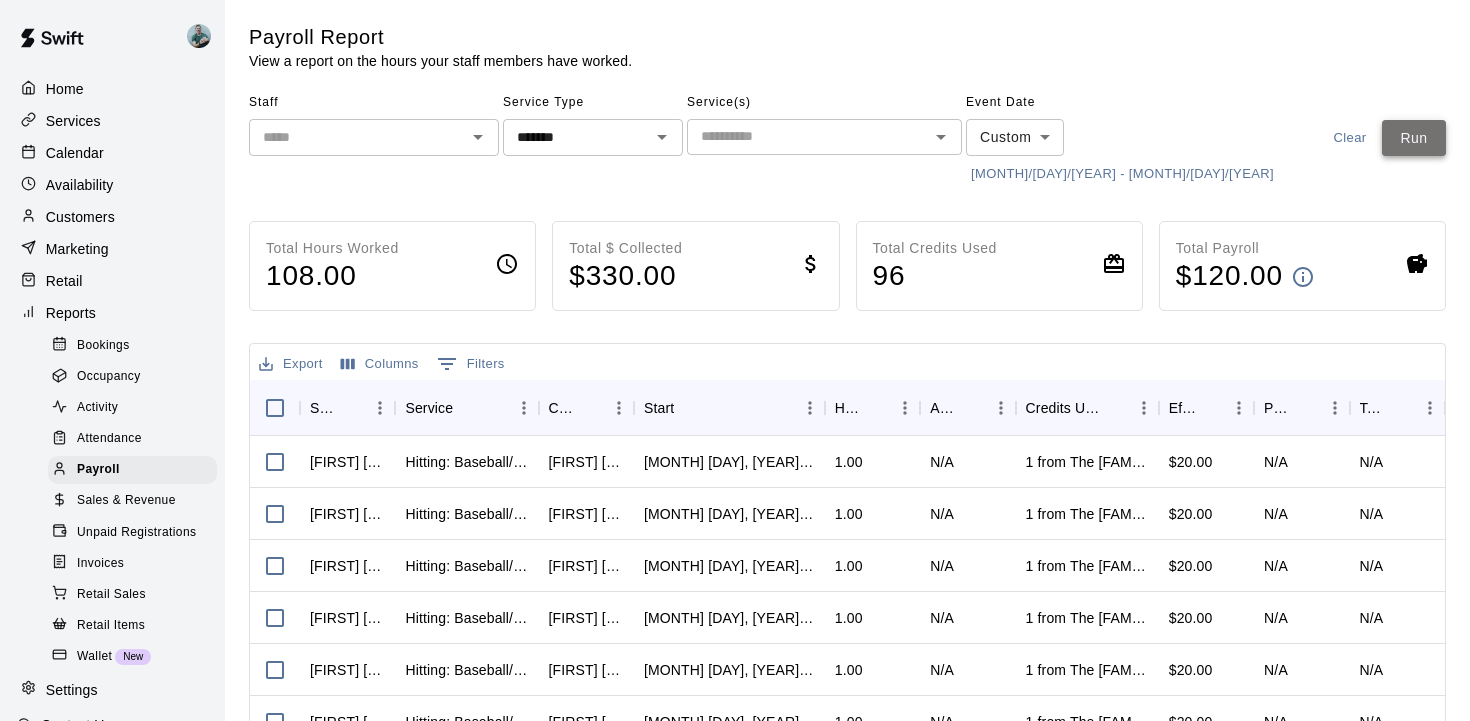 click on "Run" at bounding box center (1414, 138) 